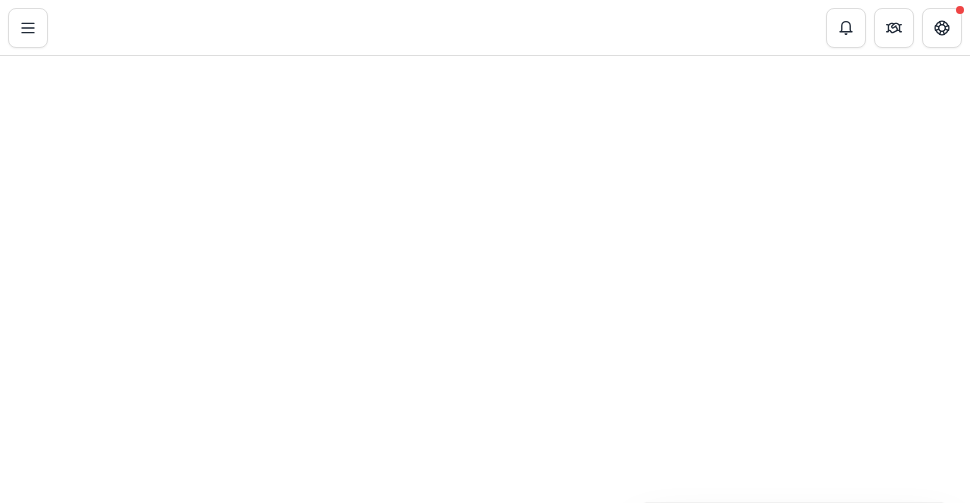 scroll, scrollTop: 0, scrollLeft: 0, axis: both 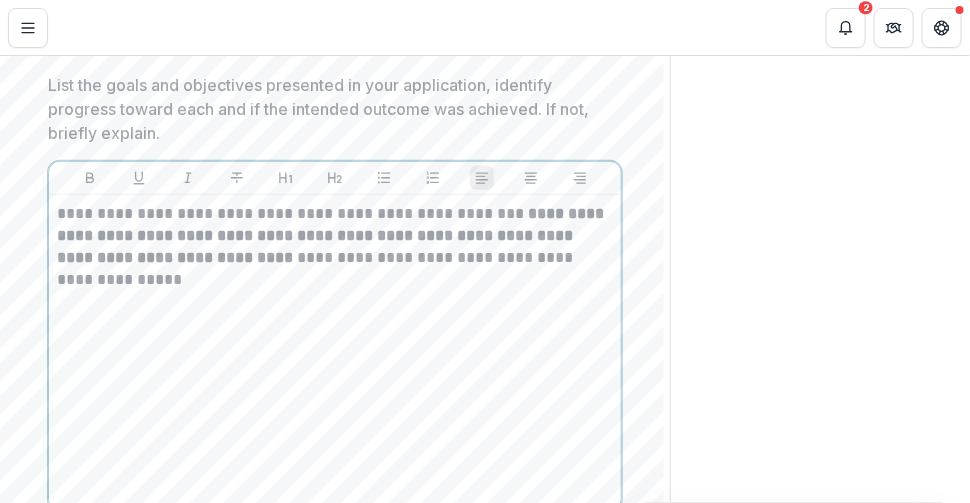 click on "**********" at bounding box center [335, 353] 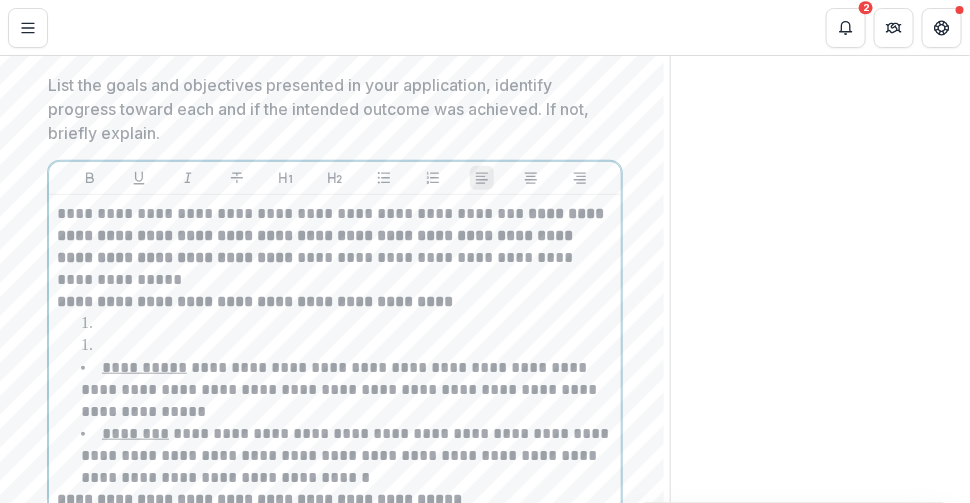 scroll, scrollTop: 2679, scrollLeft: 0, axis: vertical 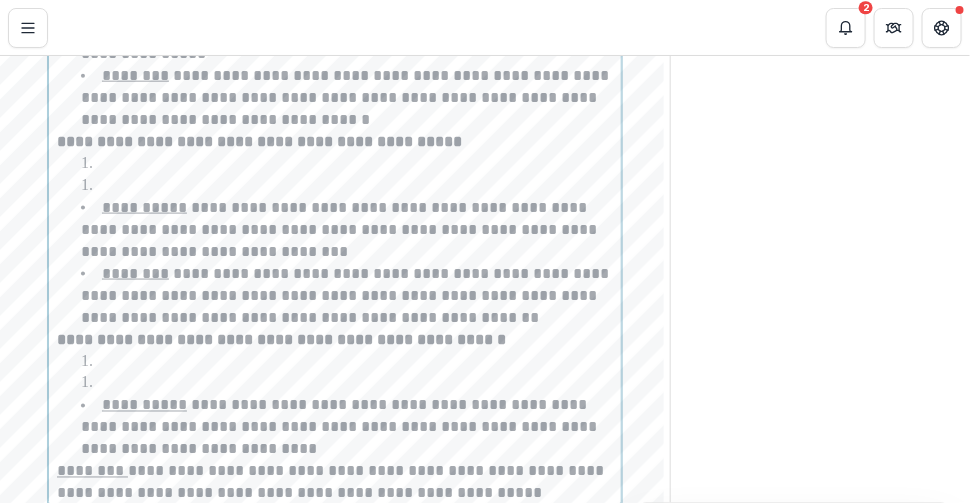 click at bounding box center (347, 164) 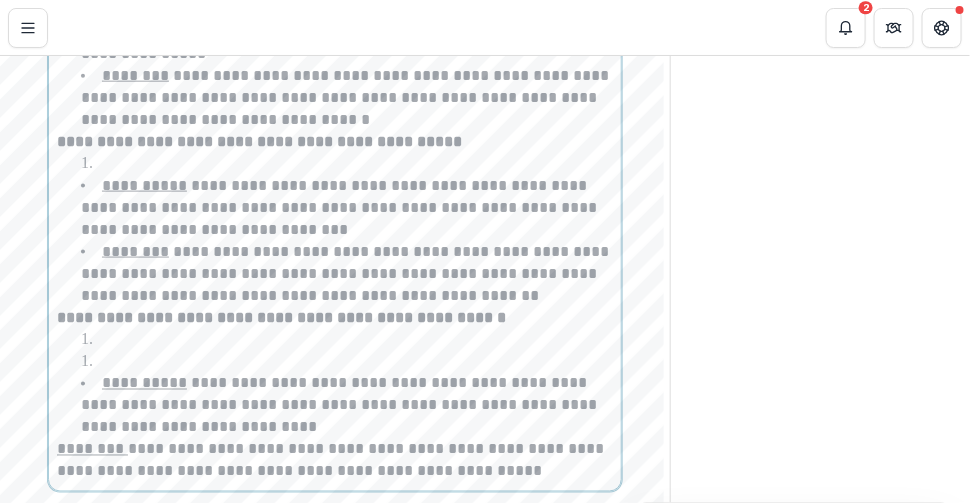 click at bounding box center [347, 340] 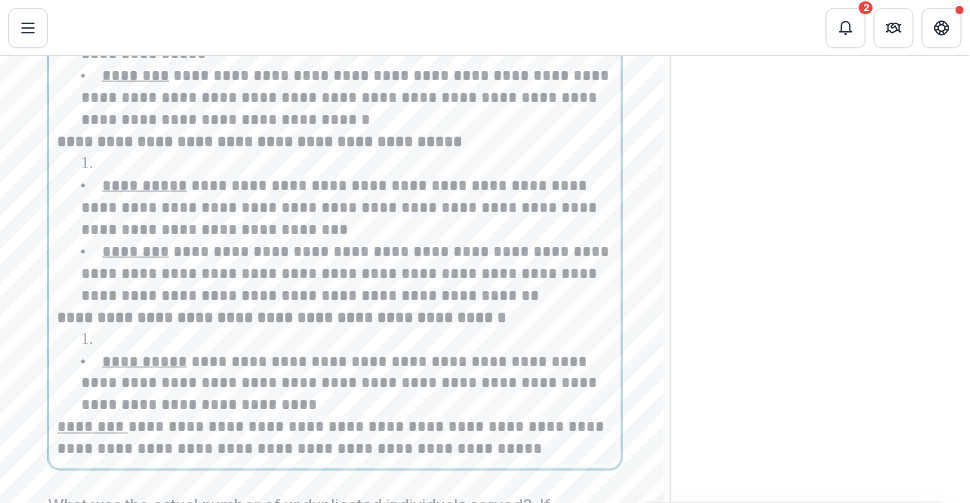 click at bounding box center (347, 340) 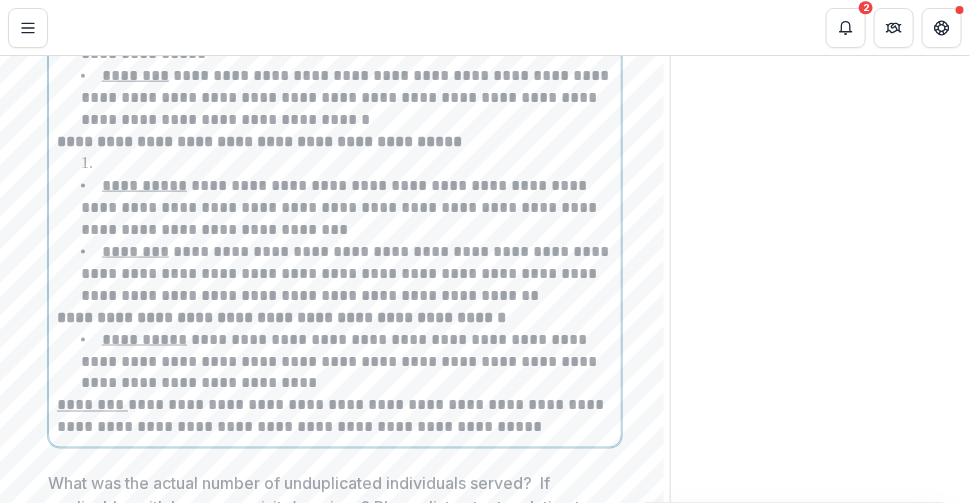 click at bounding box center [347, 164] 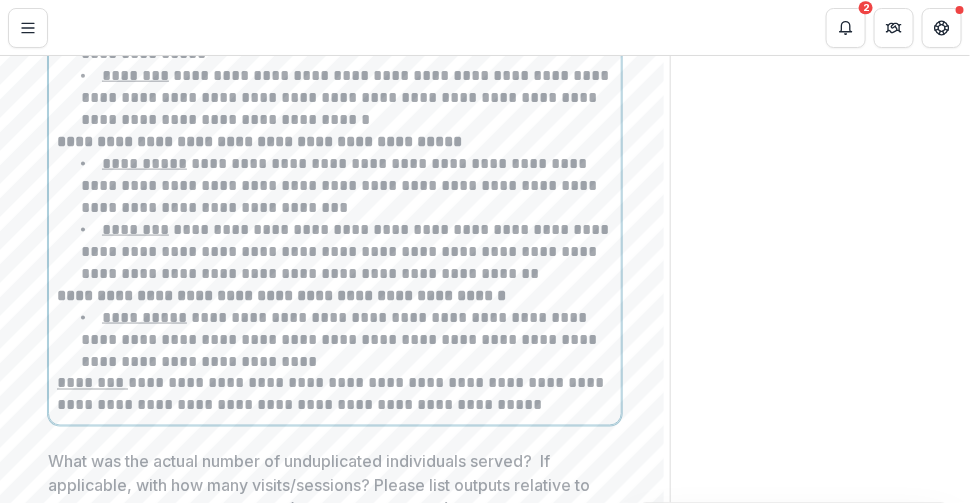 scroll, scrollTop: 2279, scrollLeft: 0, axis: vertical 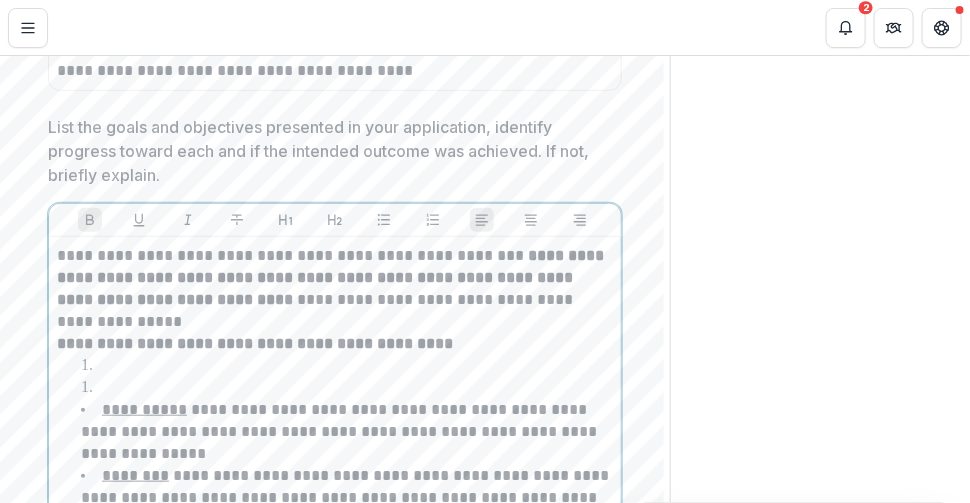 click at bounding box center [347, 388] 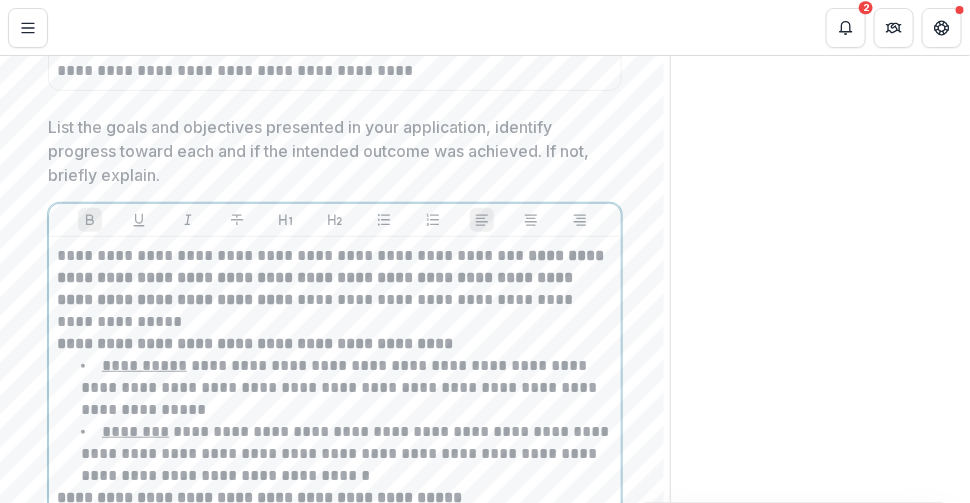 scroll, scrollTop: 2679, scrollLeft: 0, axis: vertical 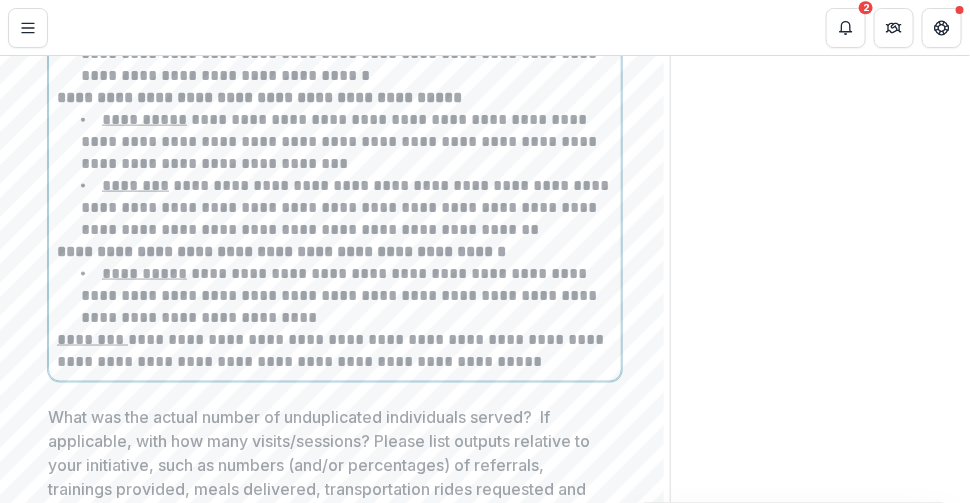 click on "********" at bounding box center [92, 339] 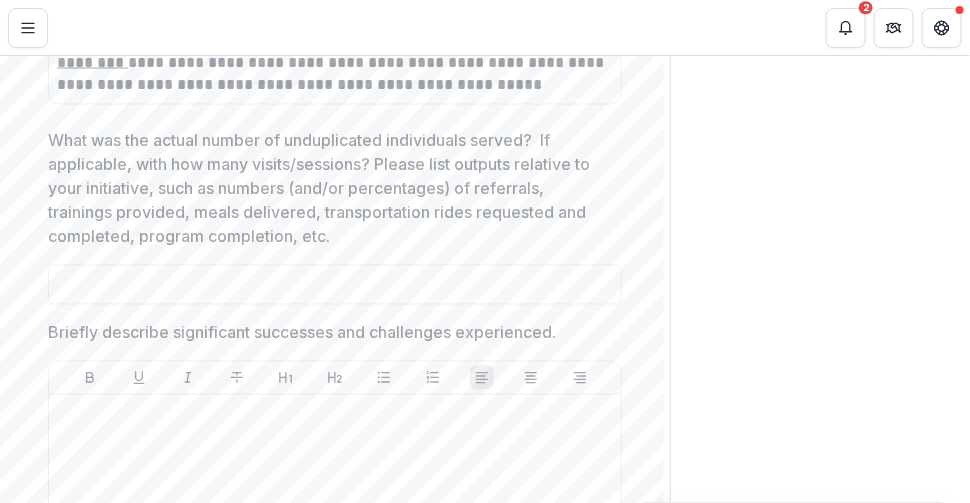 scroll, scrollTop: 2556, scrollLeft: 0, axis: vertical 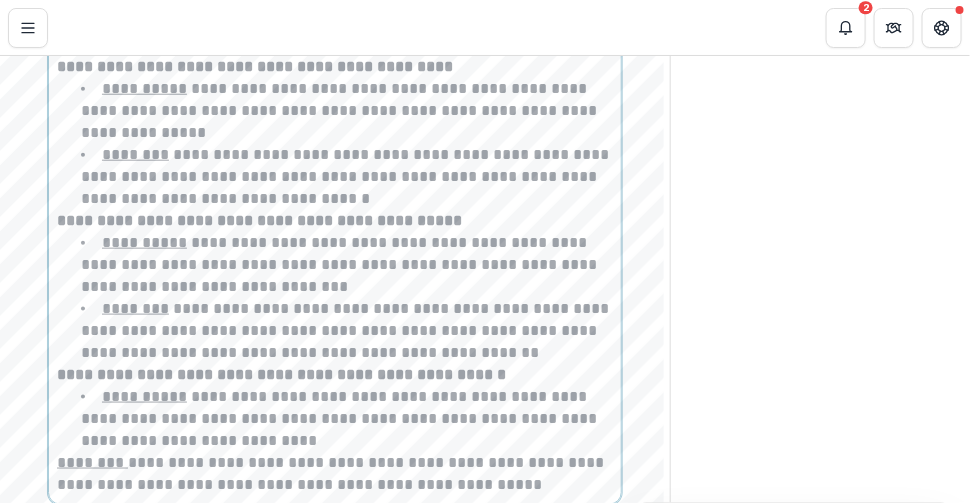 click on "**********" at bounding box center (335, 232) 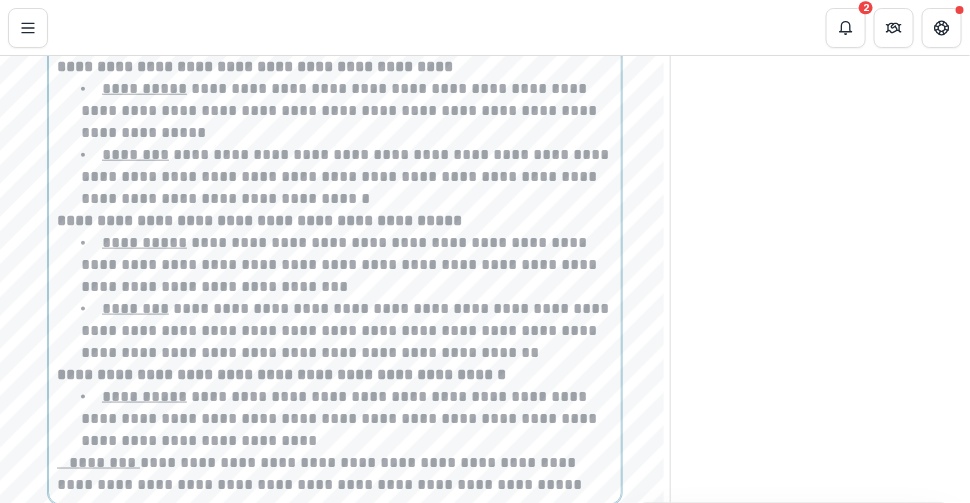 scroll, scrollTop: 2956, scrollLeft: 0, axis: vertical 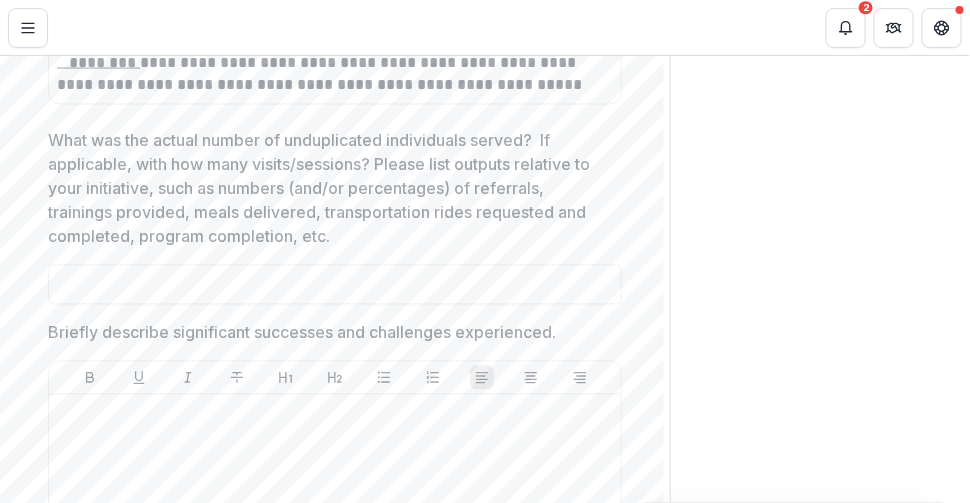 click on "What was the actual number of unduplicated individuals served?  If applicable, with how many visits/sessions?                                                                                                                       Please list outputs relative to your initiative, such as numbers (and/or percentages) of referrals, trainings provided, meals delivered, transportation rides requested and completed,  program completion, etc." at bounding box center [329, 189] 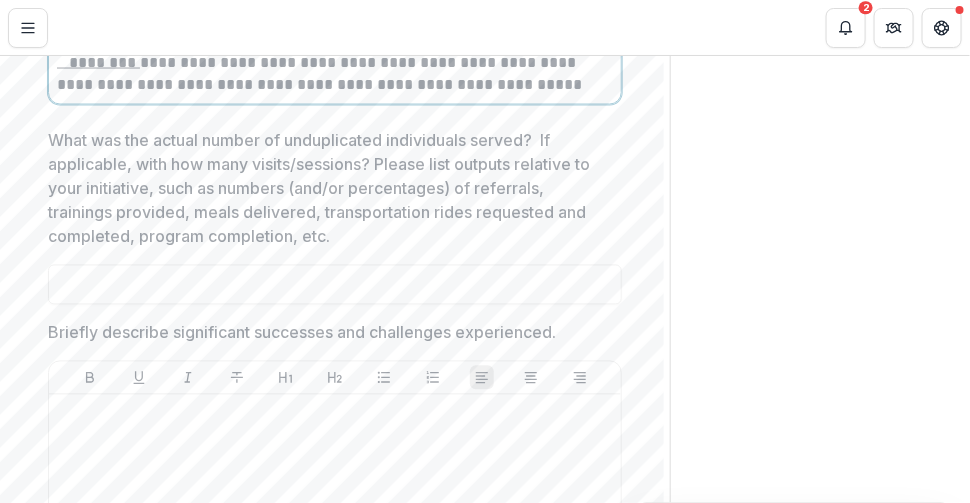 scroll, scrollTop: 2944, scrollLeft: 0, axis: vertical 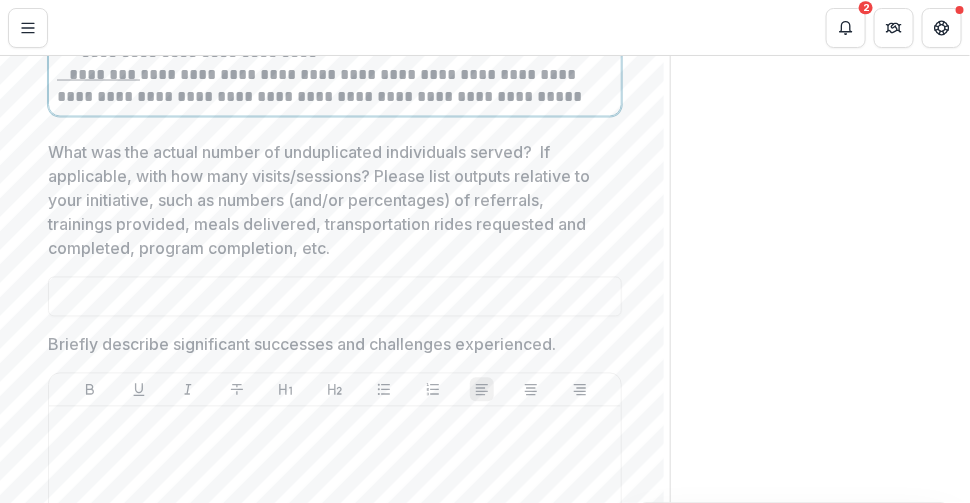 click on "**********" at bounding box center [333, 86] 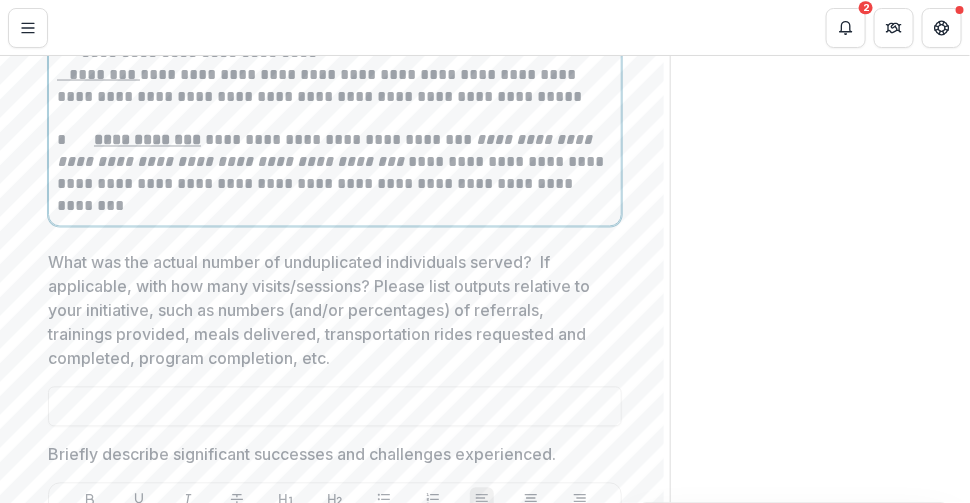 click on "**********" at bounding box center (147, 140) 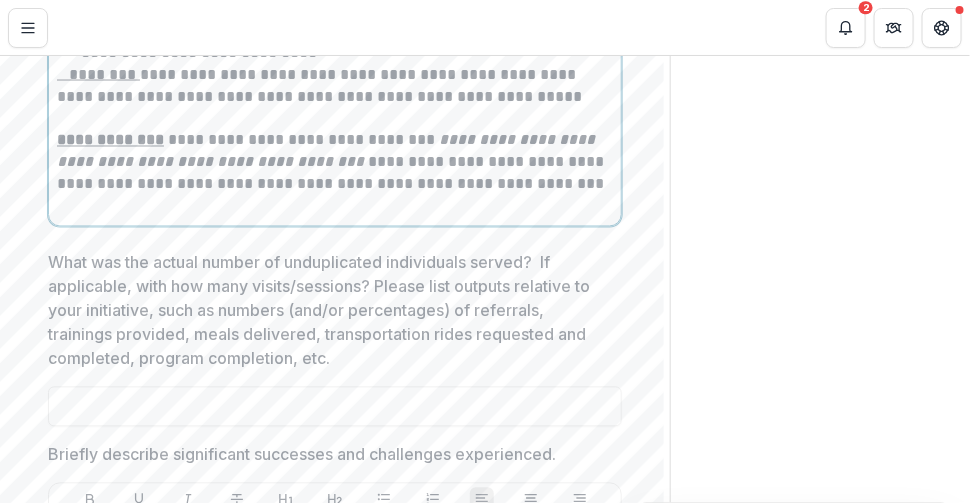 click on "**********" at bounding box center [333, 174] 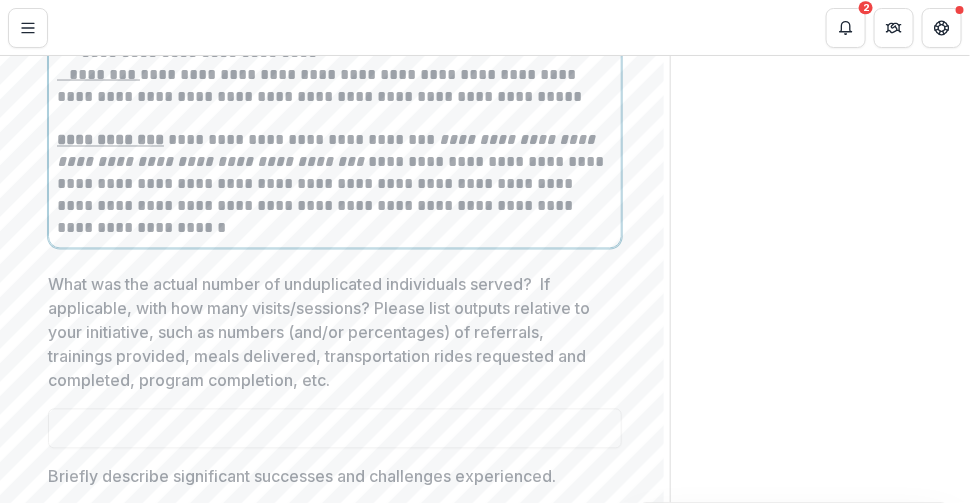 click on "**********" at bounding box center (333, 185) 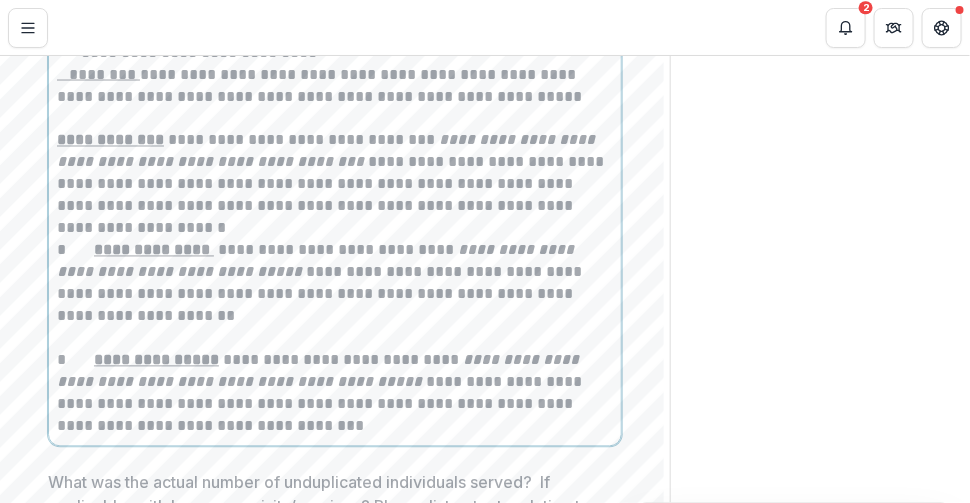 click on "**********" at bounding box center [154, 250] 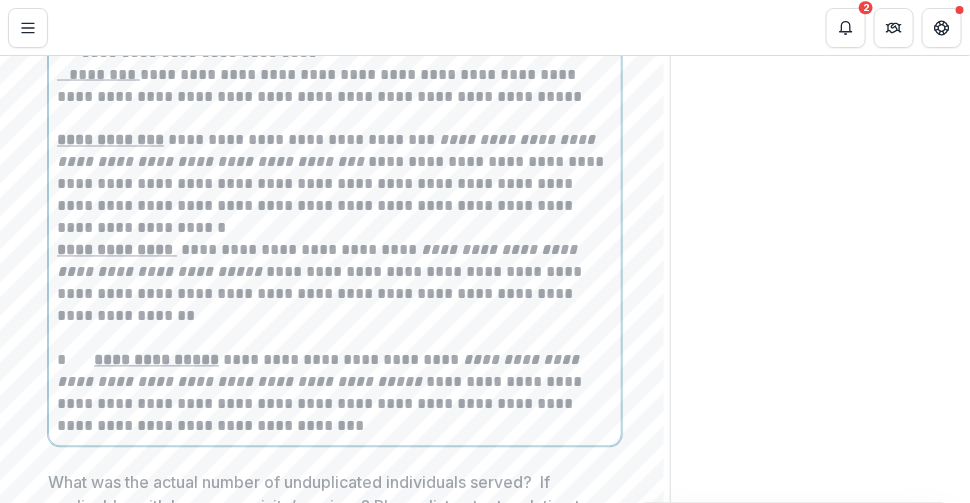 click on "**********" at bounding box center (156, 360) 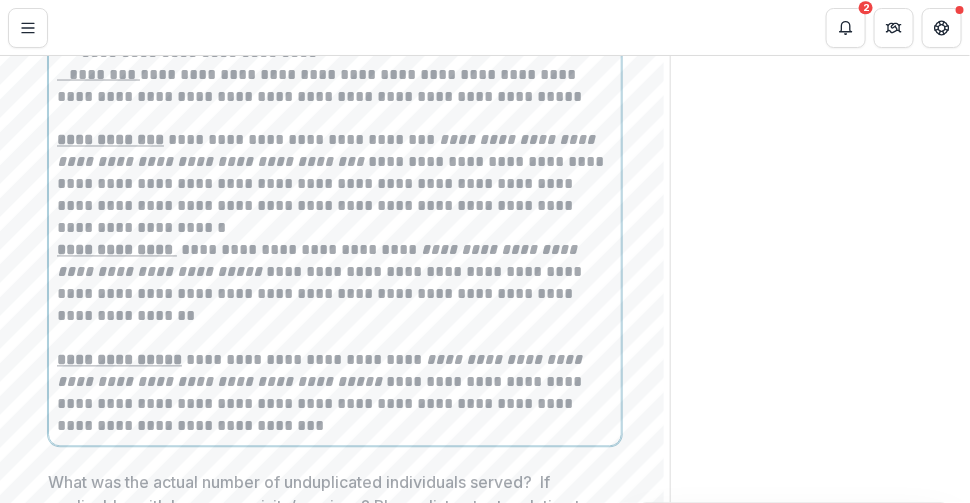 click on "**********" at bounding box center (333, 185) 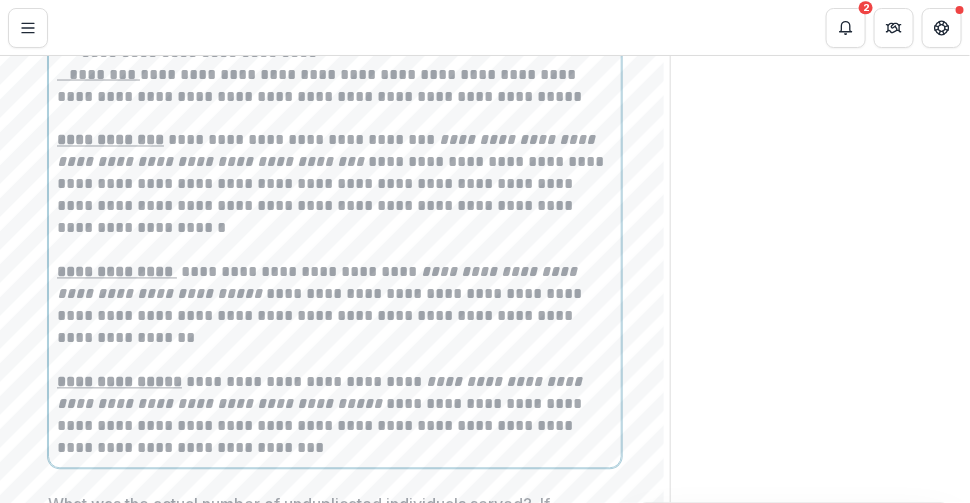 click on "**********" at bounding box center (333, 306) 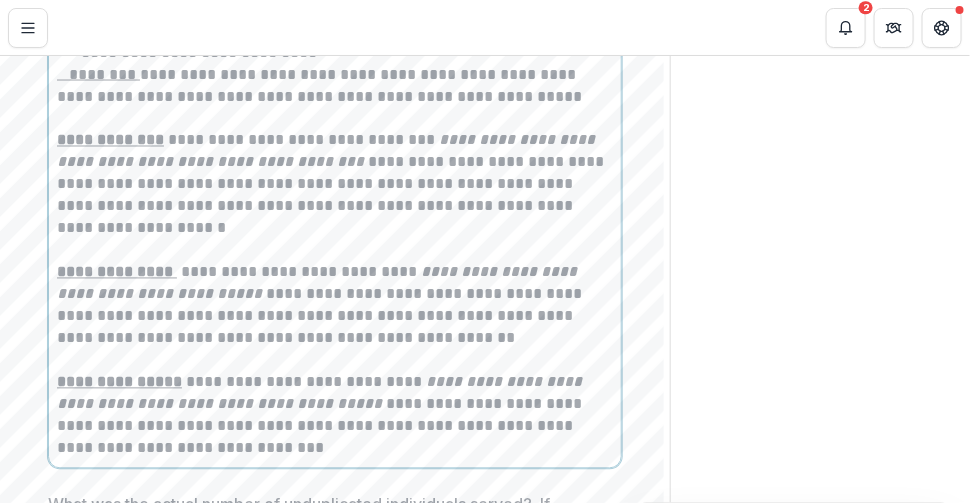 click on "**********" at bounding box center [333, 416] 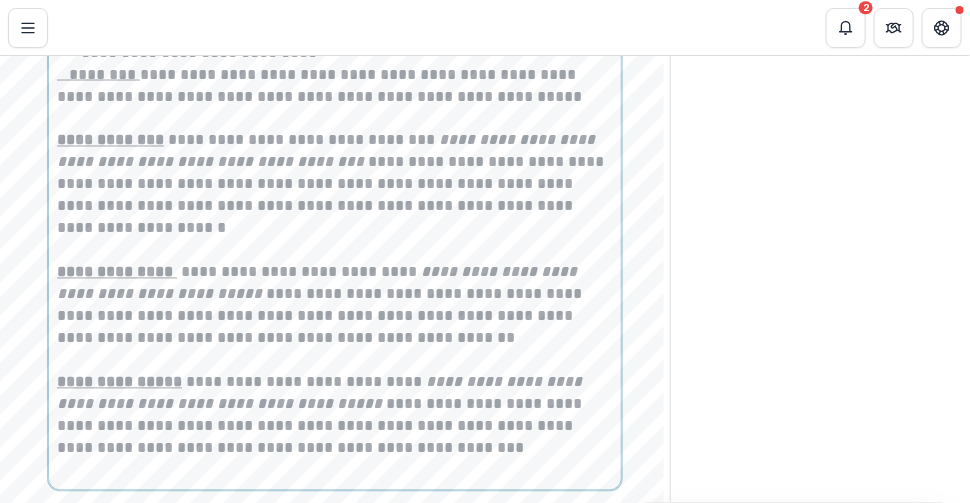 scroll, scrollTop: 3344, scrollLeft: 0, axis: vertical 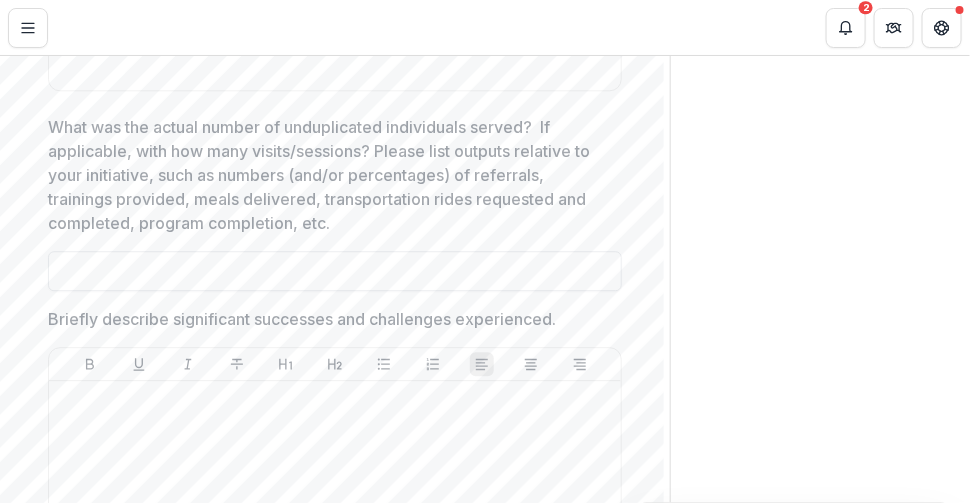 click on "What was the actual number of unduplicated individuals served?  If applicable, with how many visits/sessions?                                                                                                                       Please list outputs relative to your initiative, such as numbers (and/or percentages) of referrals, trainings provided, meals delivered, transportation rides requested and completed,  program completion, etc." at bounding box center (335, 271) 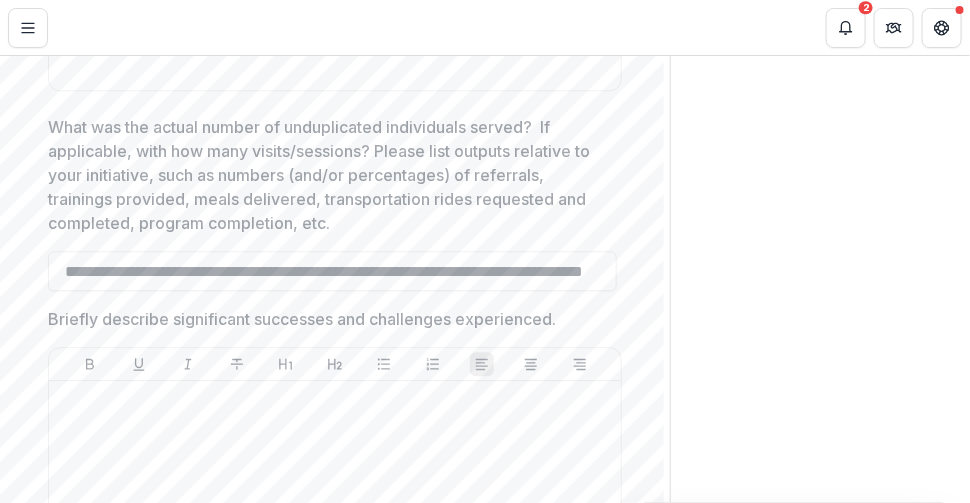 scroll, scrollTop: 0, scrollLeft: 125, axis: horizontal 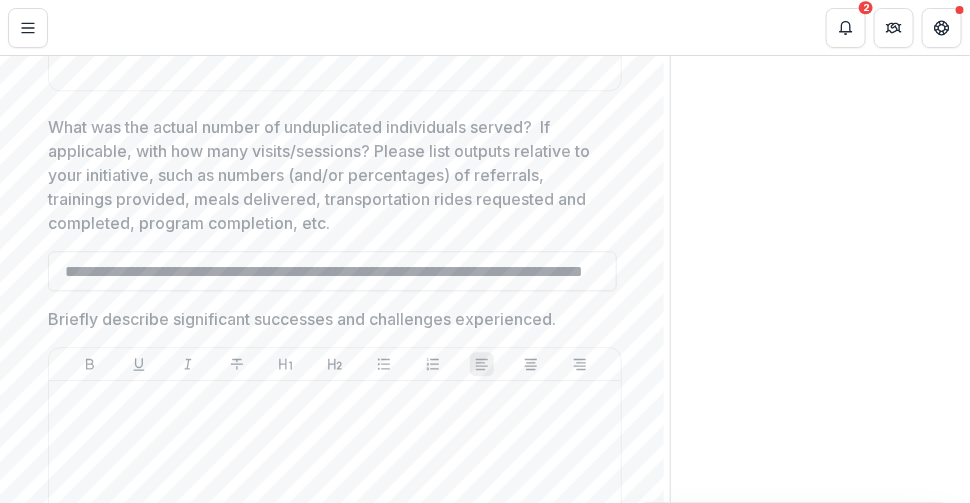 drag, startPoint x: 273, startPoint y: 262, endPoint x: 320, endPoint y: 265, distance: 47.095646 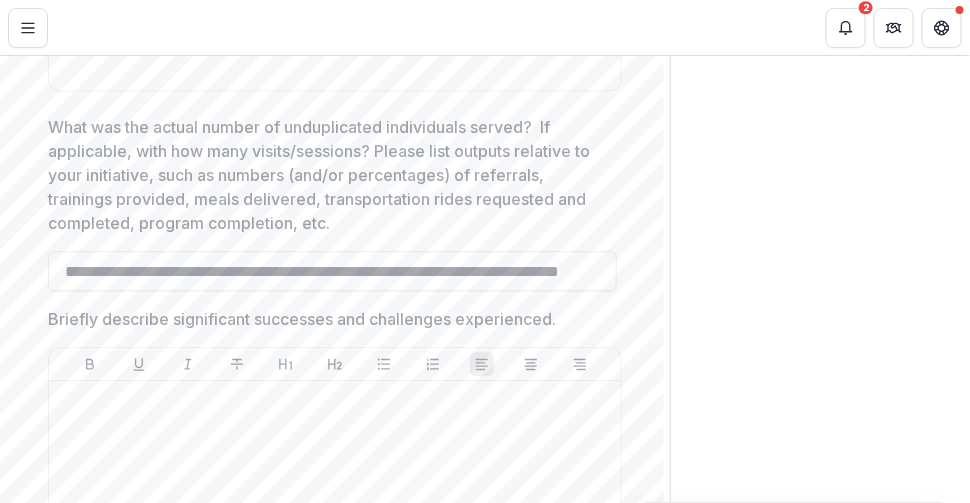 scroll, scrollTop: 0, scrollLeft: 84, axis: horizontal 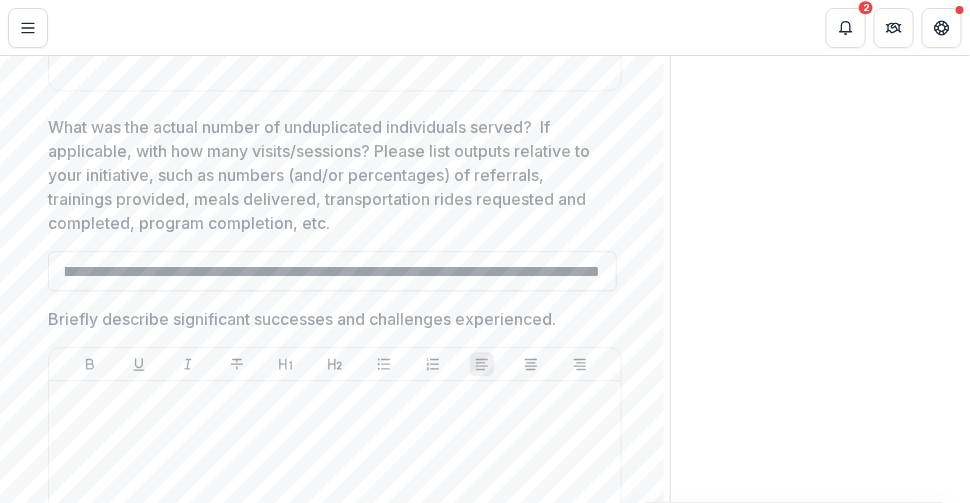 click on "**********" at bounding box center (332, 271) 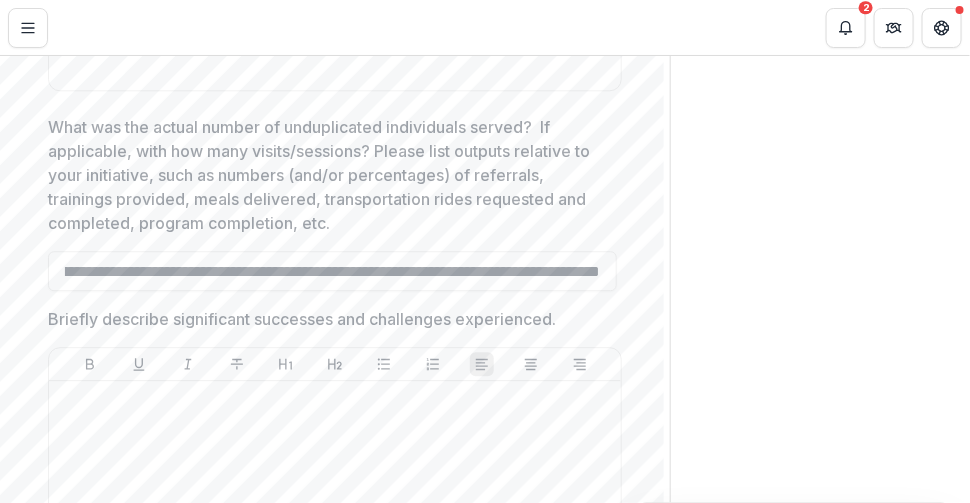 scroll, scrollTop: 0, scrollLeft: 446, axis: horizontal 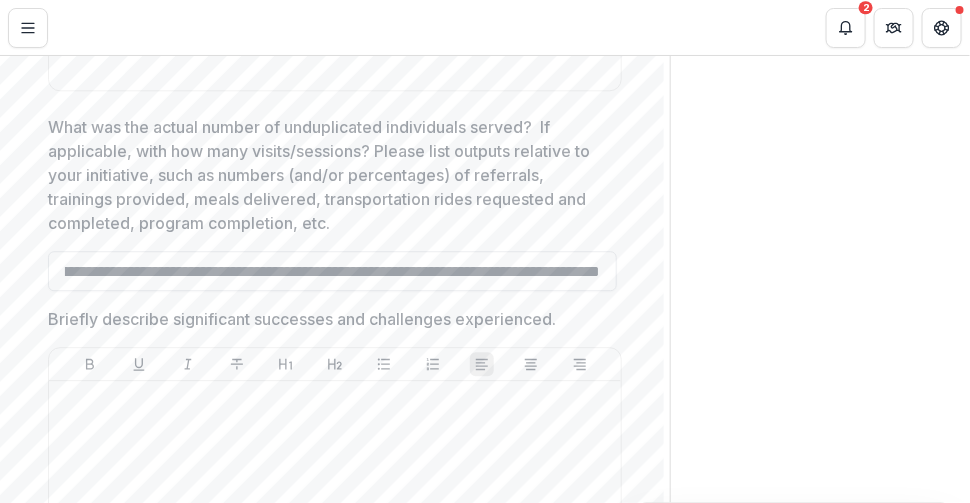 click on "**********" at bounding box center [332, 271] 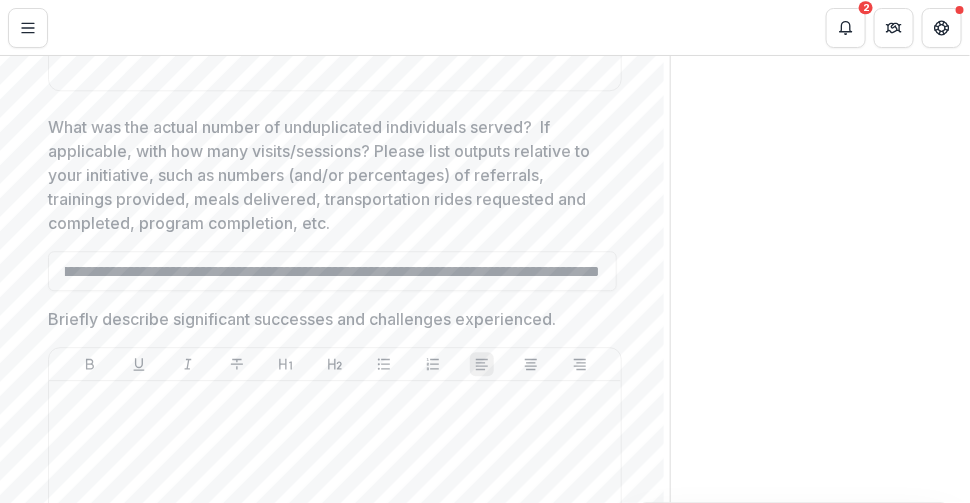 type on "**********" 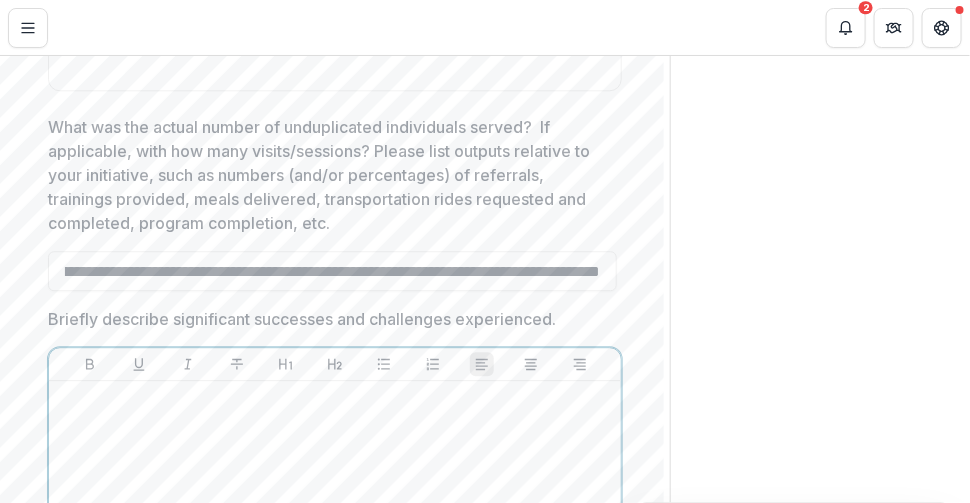 type 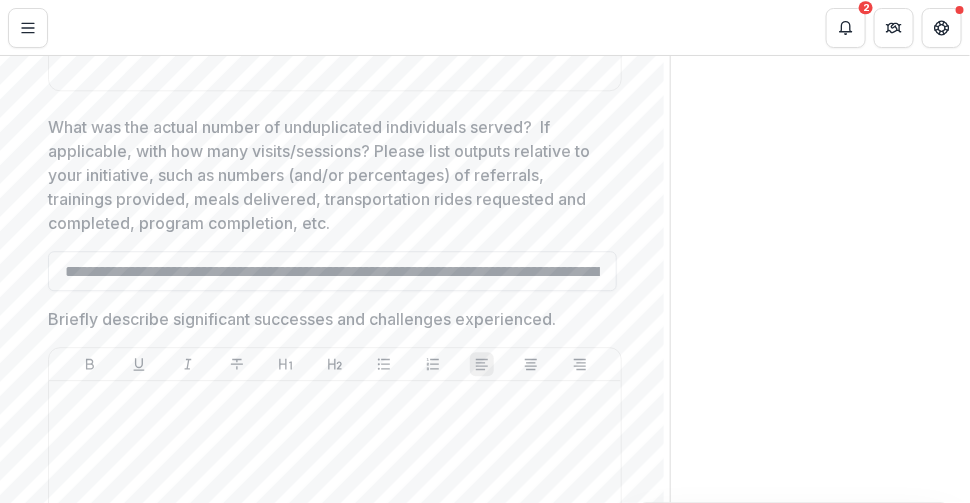 click on "**********" at bounding box center [332, 271] 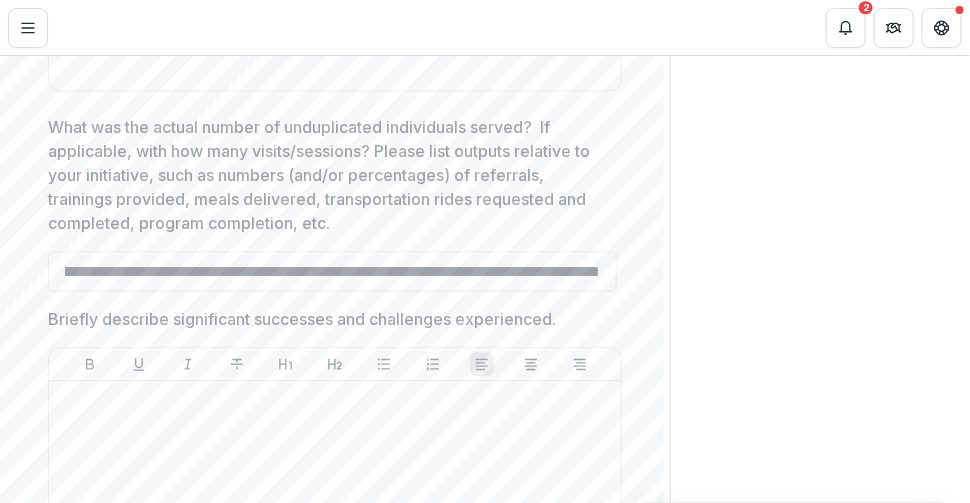 scroll, scrollTop: 0, scrollLeft: 0, axis: both 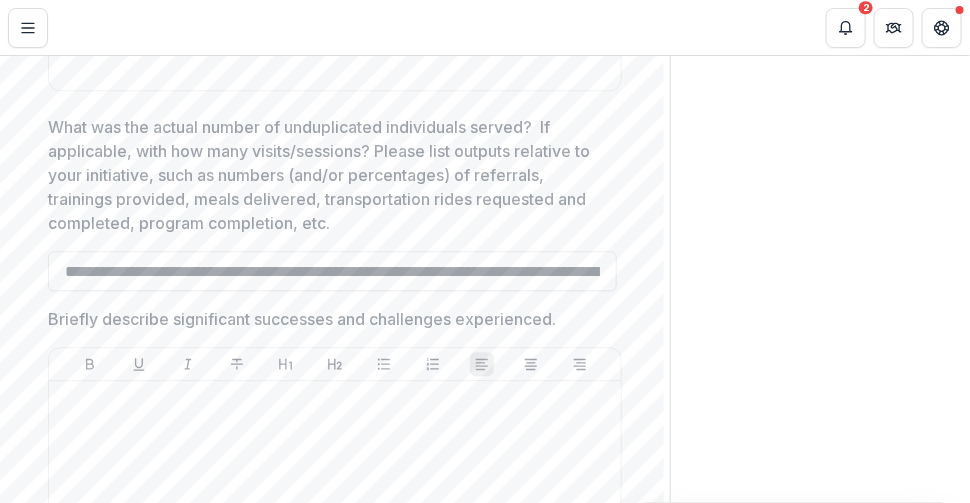 click on "**********" at bounding box center (332, 271) 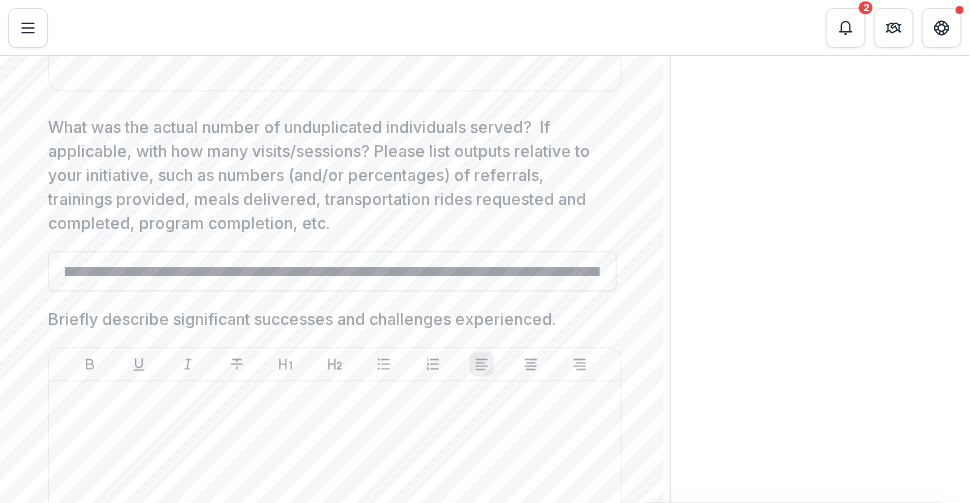 scroll, scrollTop: 0, scrollLeft: 200, axis: horizontal 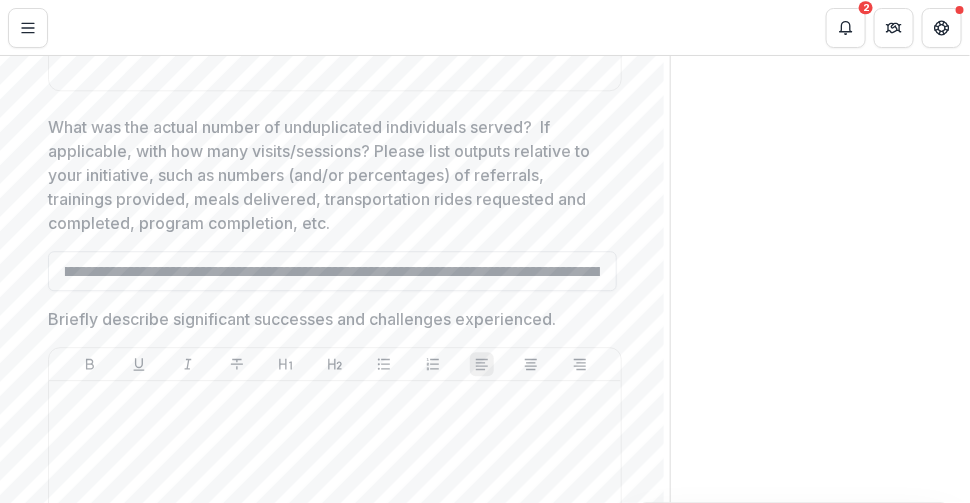 drag, startPoint x: 582, startPoint y: 264, endPoint x: 596, endPoint y: 262, distance: 14.142136 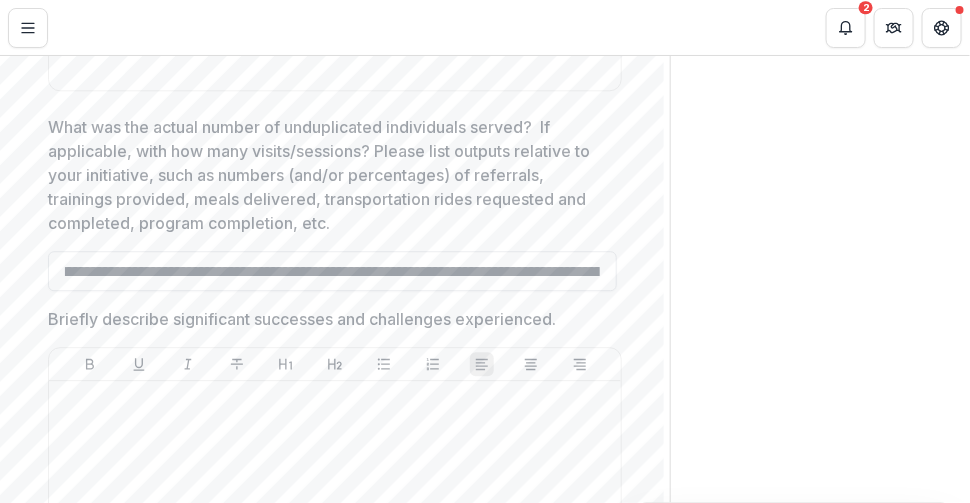 click on "**********" at bounding box center [332, 271] 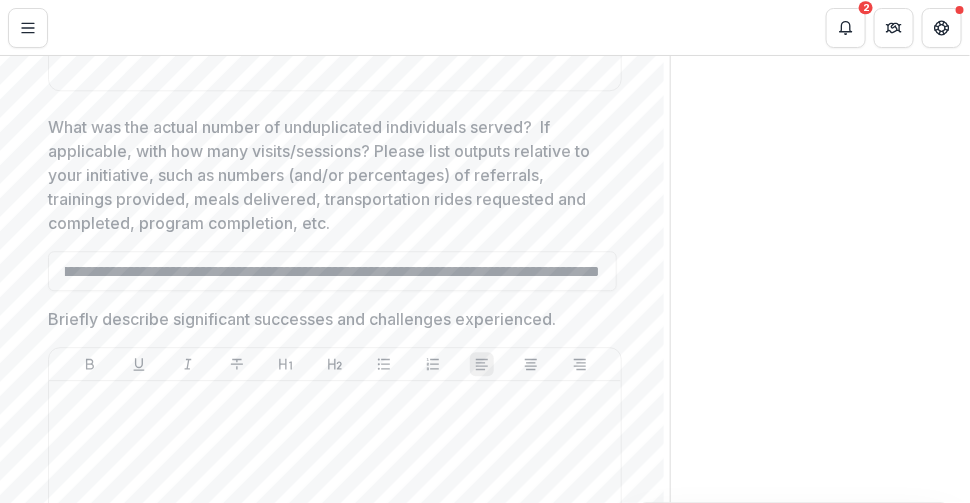 scroll, scrollTop: 0, scrollLeft: 774, axis: horizontal 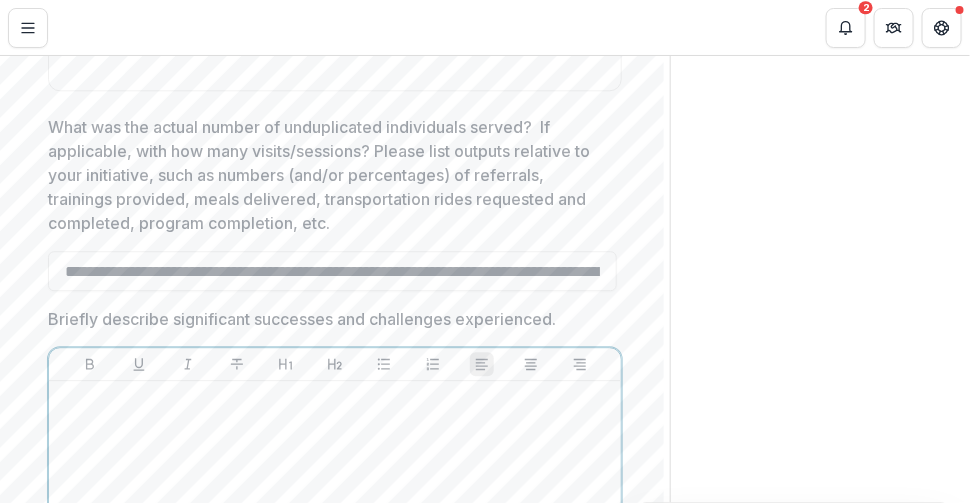 click at bounding box center (335, 539) 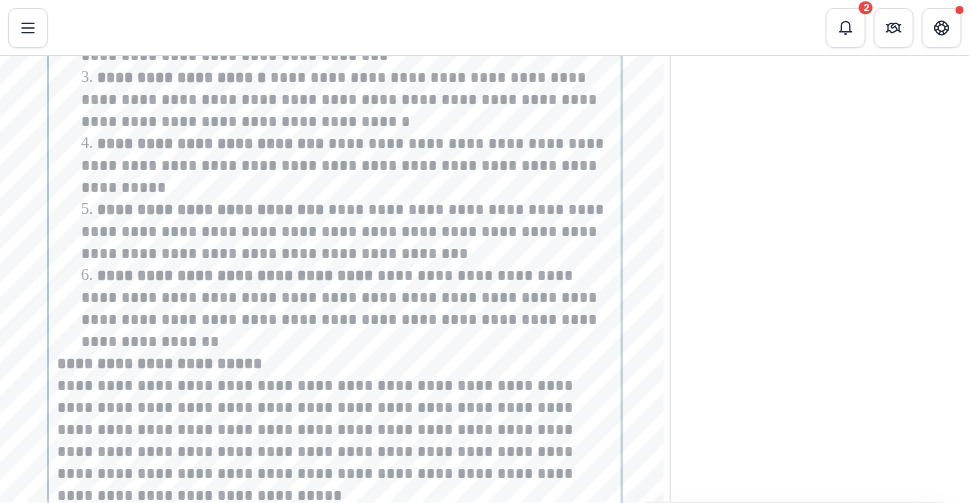 scroll, scrollTop: 4550, scrollLeft: 0, axis: vertical 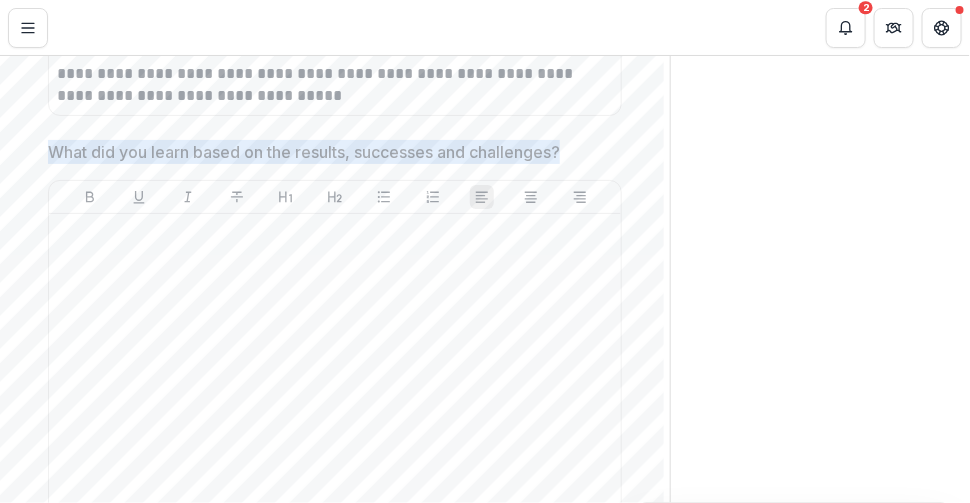 drag, startPoint x: 62, startPoint y: 138, endPoint x: 593, endPoint y: 142, distance: 531.0151 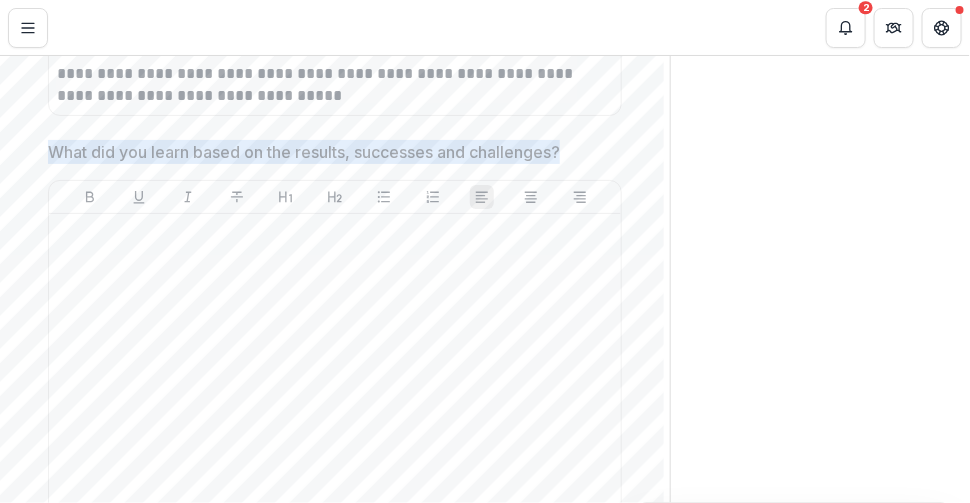 click on "What did you learn based on the results, successes and challenges?" at bounding box center (329, 152) 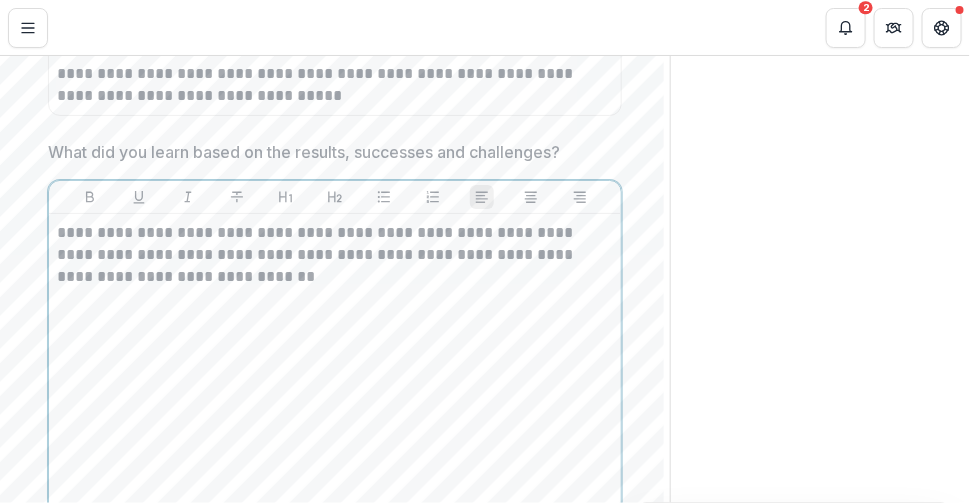 click on "**********" at bounding box center (333, 255) 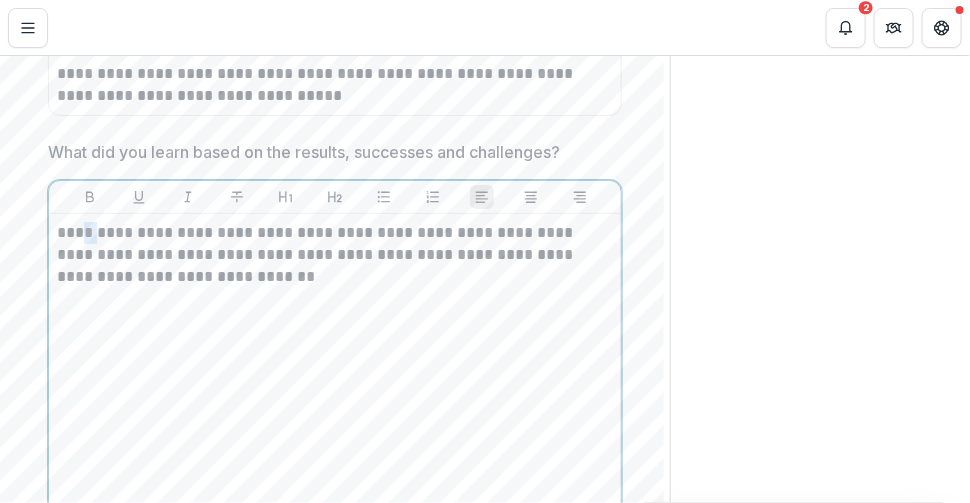 drag, startPoint x: 89, startPoint y: 226, endPoint x: 102, endPoint y: 227, distance: 13.038404 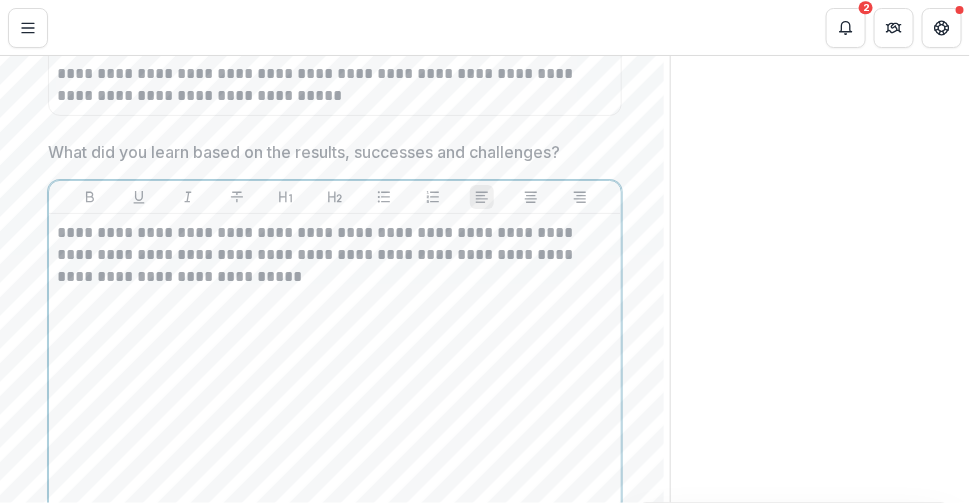 click on "**********" at bounding box center [333, 255] 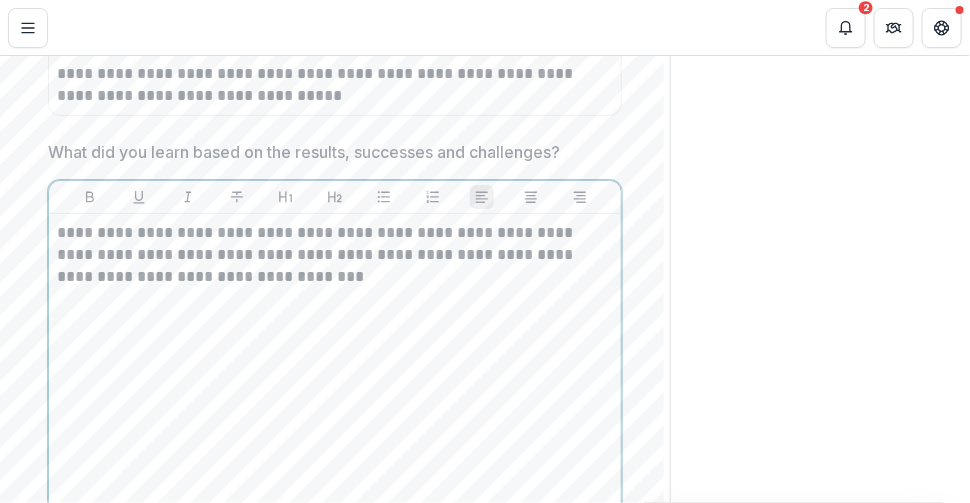 click on "**********" at bounding box center (335, 372) 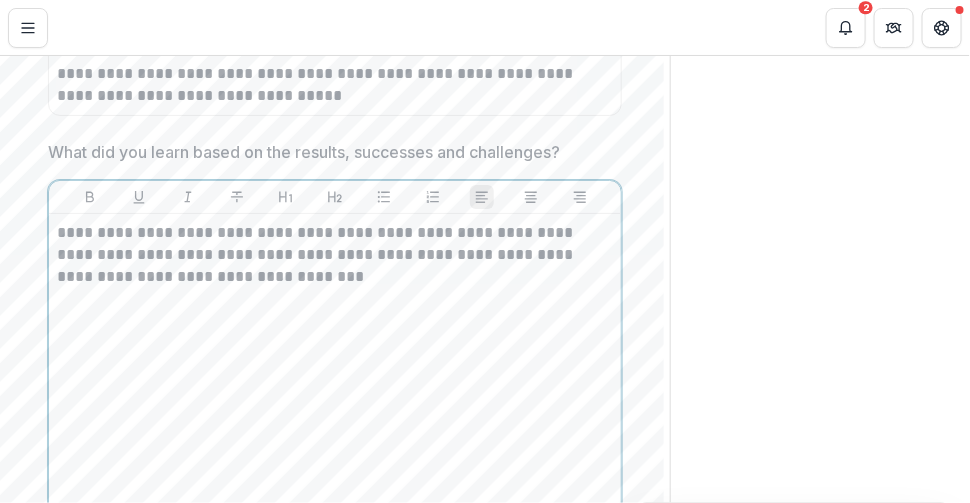 click on "**********" at bounding box center (333, 255) 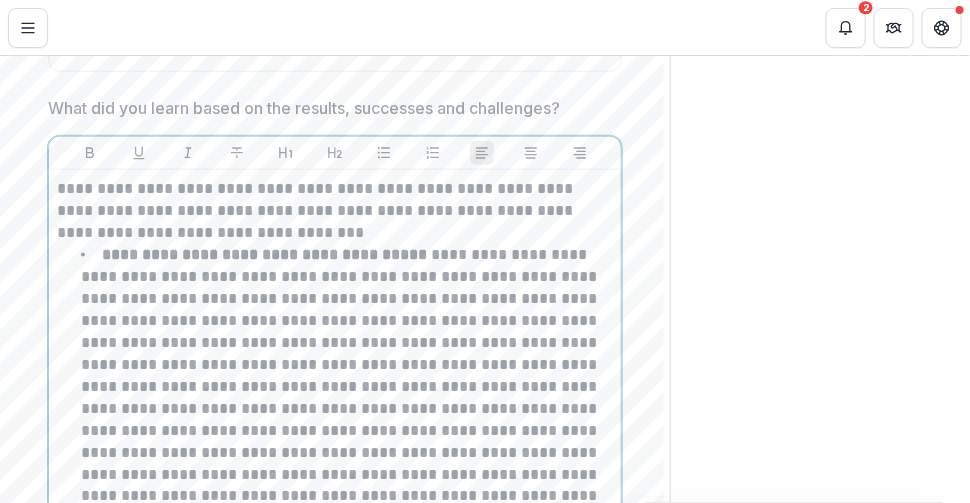 scroll, scrollTop: 4616, scrollLeft: 0, axis: vertical 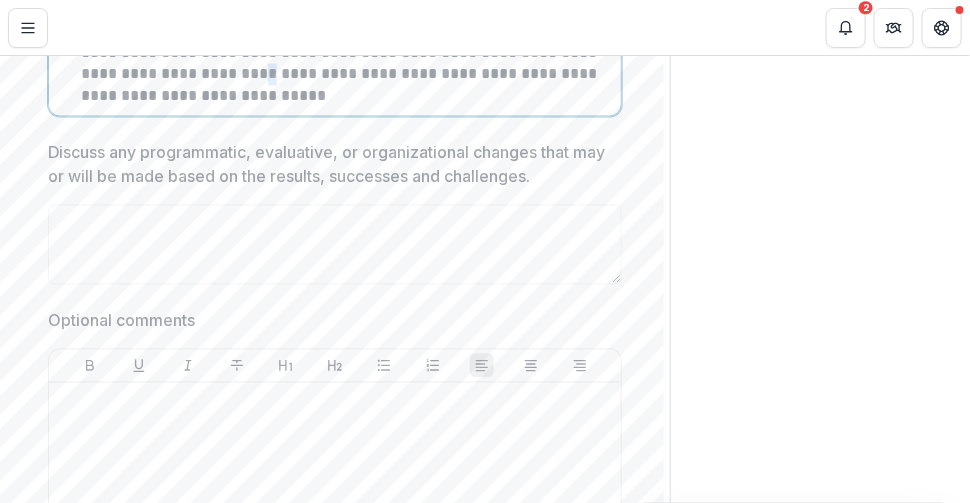 click on "**********" at bounding box center (347, -35) 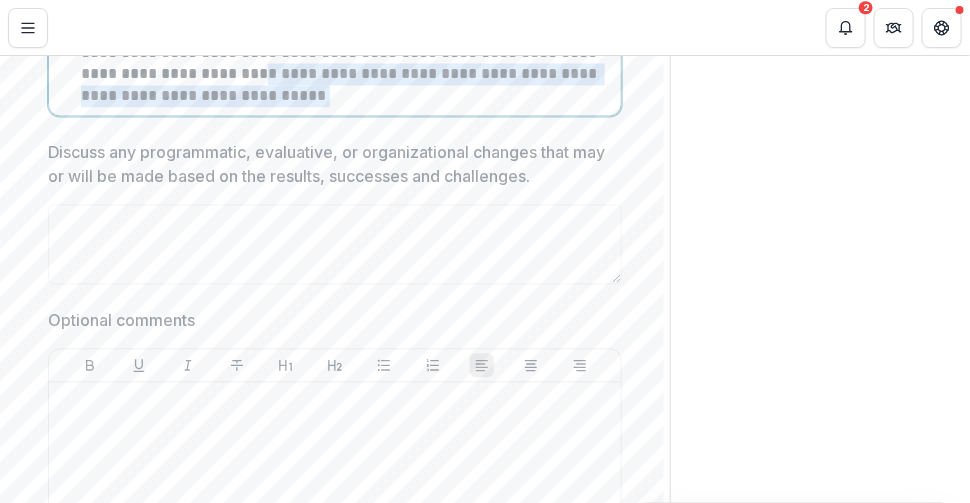 click on "**********" at bounding box center [347, -35] 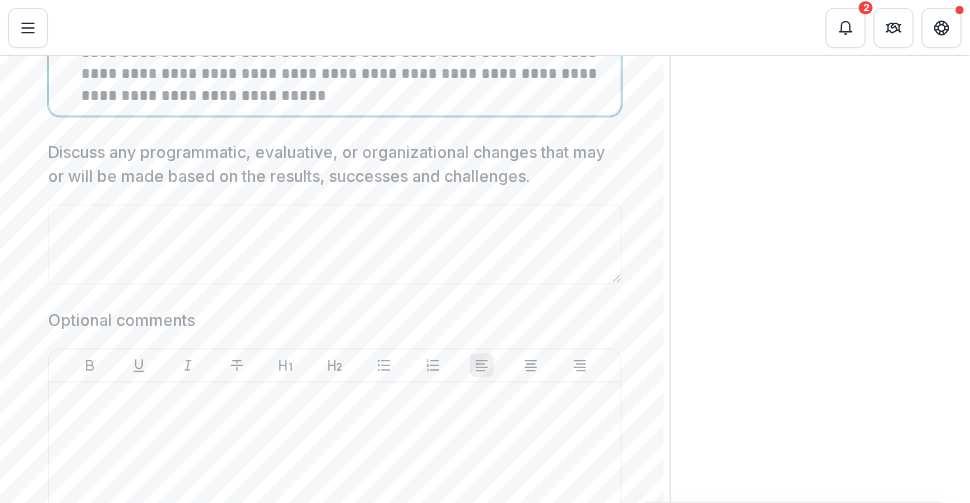 click on "**********" at bounding box center [341, -36] 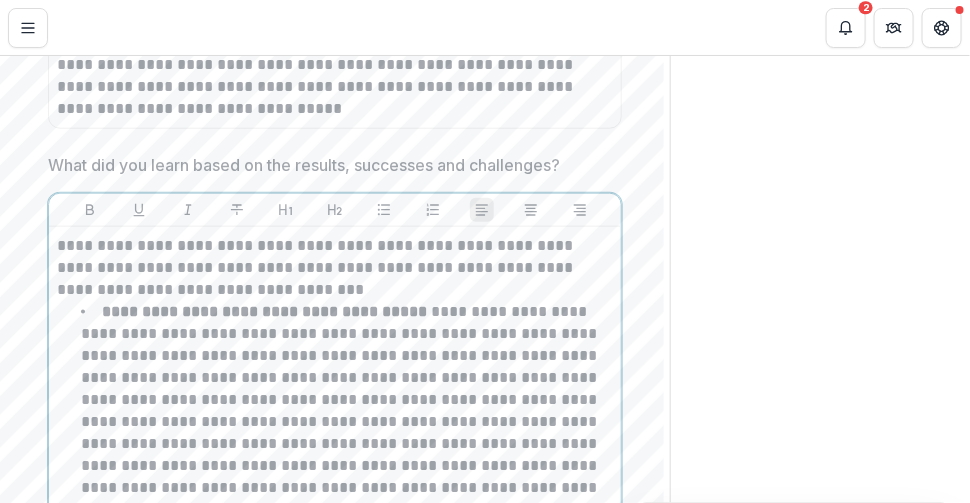 scroll, scrollTop: 4937, scrollLeft: 0, axis: vertical 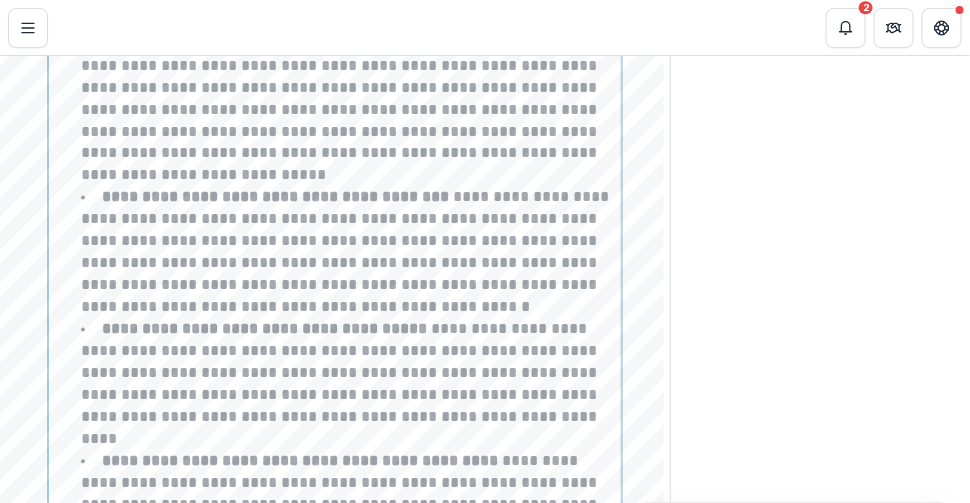 click on "**********" at bounding box center [347, 253] 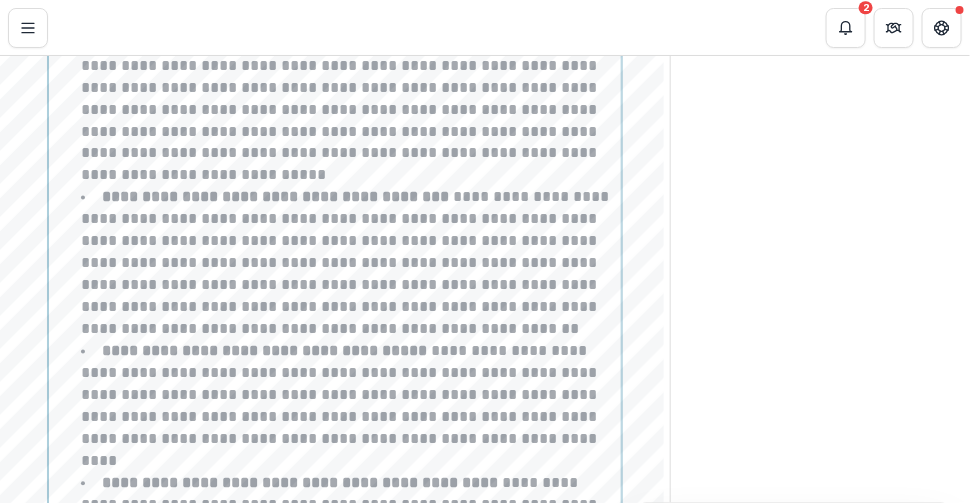 click on "**********" at bounding box center (341, 406) 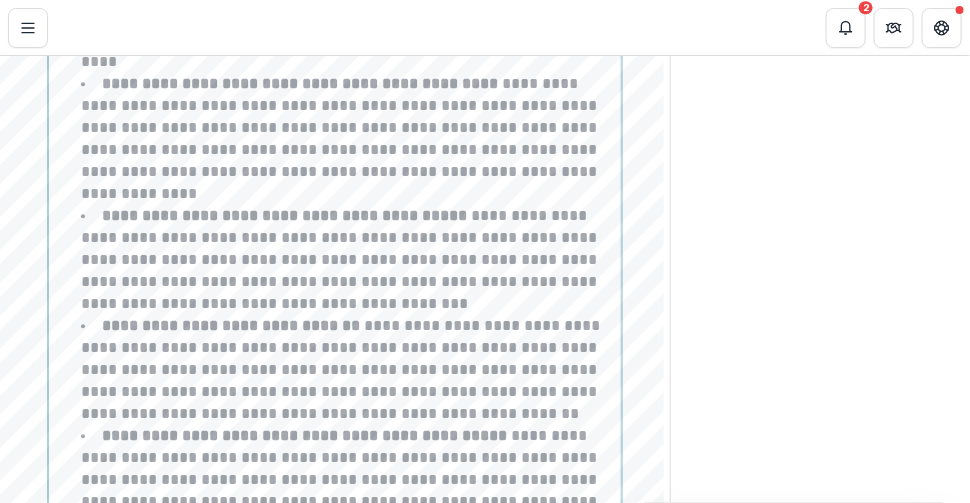 scroll, scrollTop: 4937, scrollLeft: 0, axis: vertical 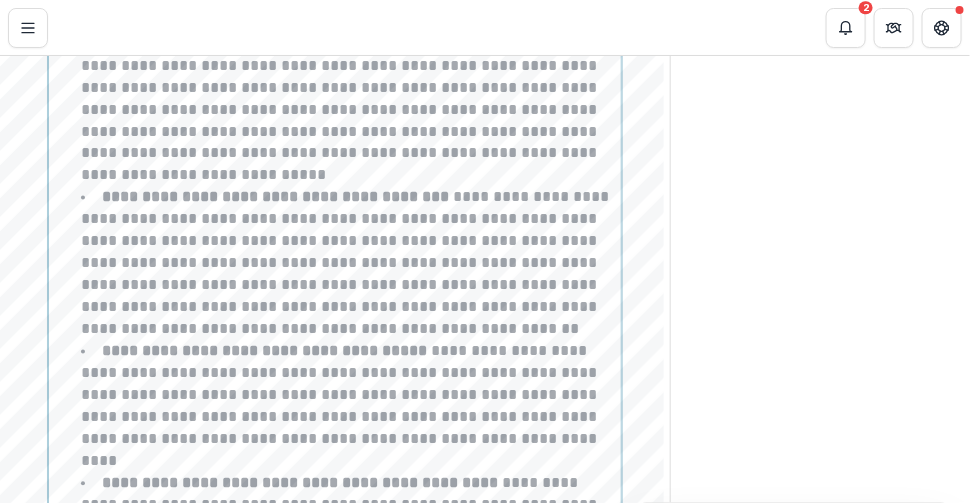 click on "**********" at bounding box center (347, 407) 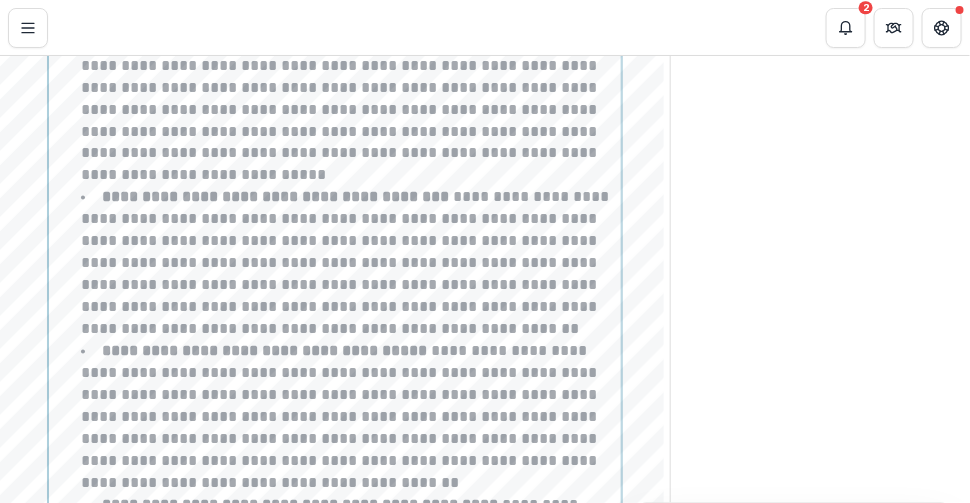 scroll, scrollTop: 5337, scrollLeft: 0, axis: vertical 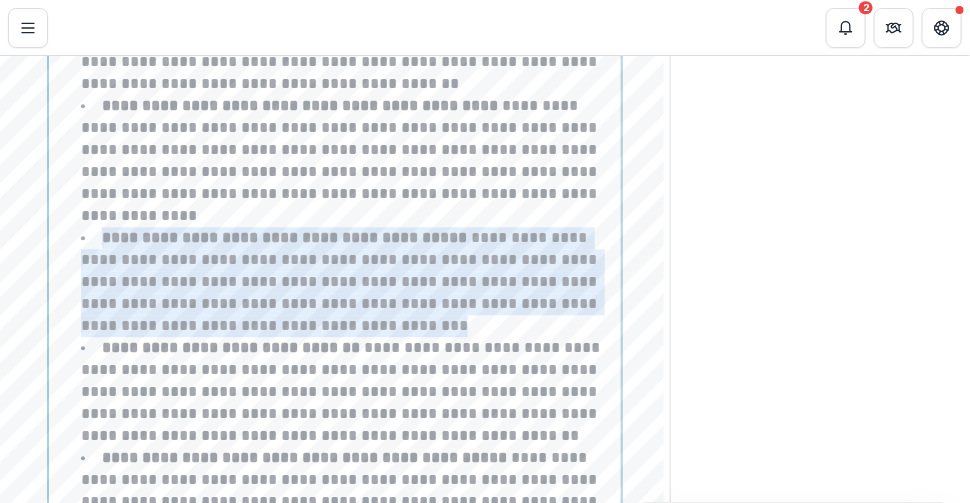 drag, startPoint x: 103, startPoint y: 230, endPoint x: 415, endPoint y: 316, distance: 323.6356 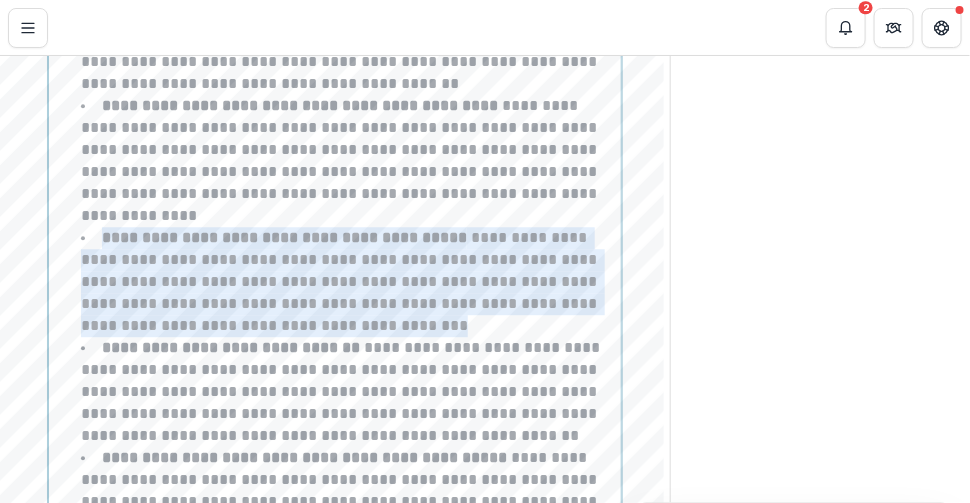 click on "**********" at bounding box center (347, 282) 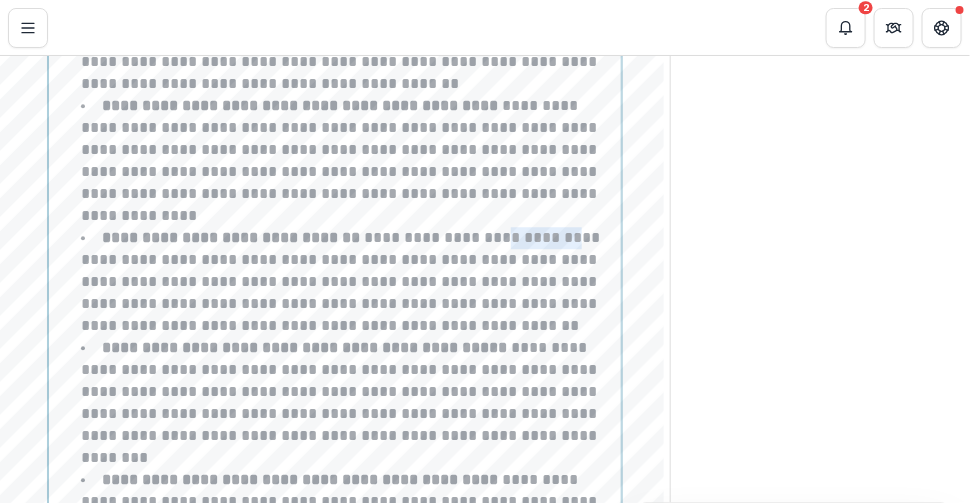 drag, startPoint x: 494, startPoint y: 231, endPoint x: 553, endPoint y: 232, distance: 59.008472 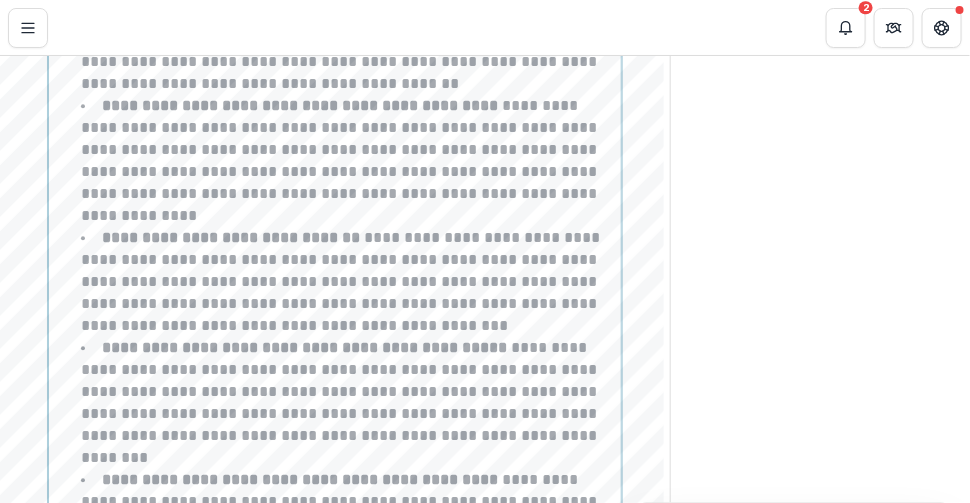 click on "**********" at bounding box center (347, 282) 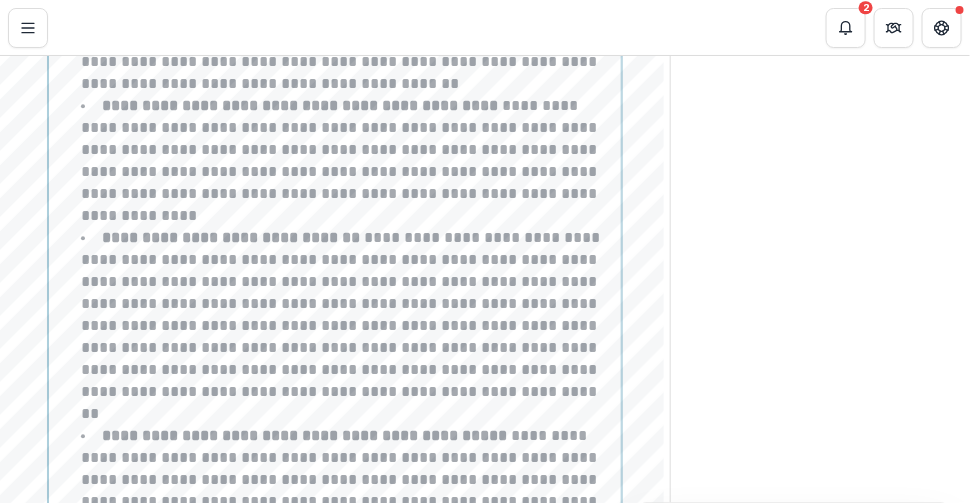 click on "**********" at bounding box center (342, 325) 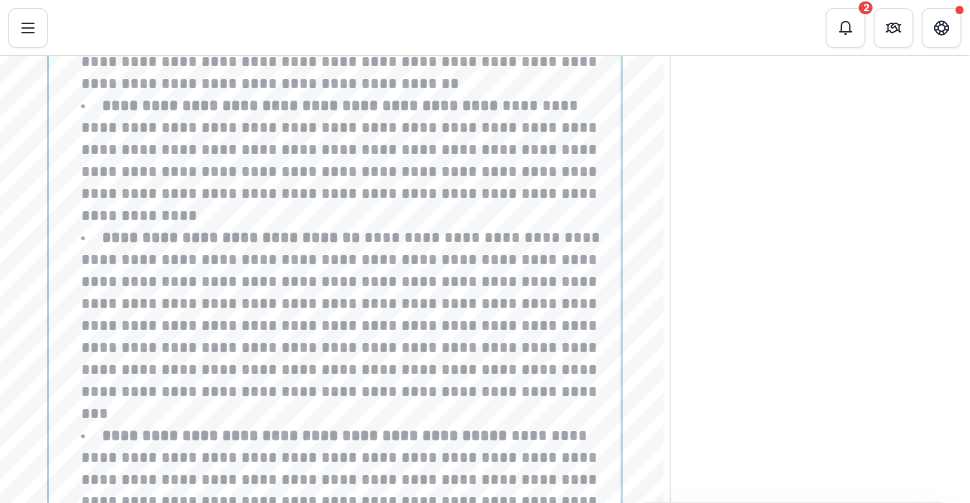 scroll, scrollTop: 5737, scrollLeft: 0, axis: vertical 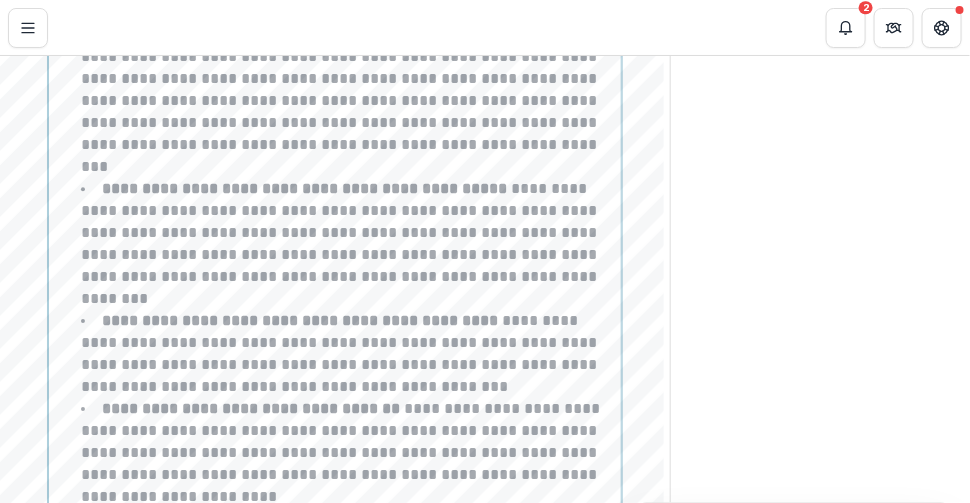 click on "**********" at bounding box center (347, 244) 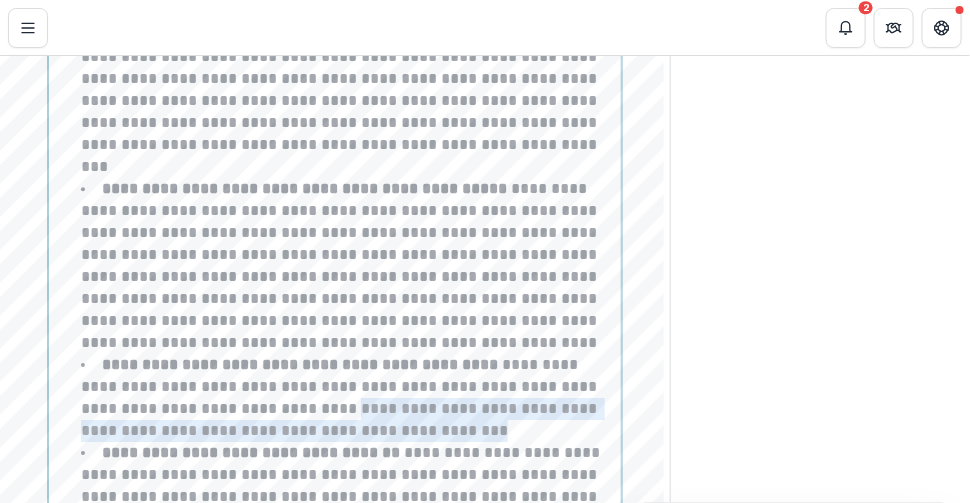 drag, startPoint x: 316, startPoint y: 383, endPoint x: 451, endPoint y: 406, distance: 136.94525 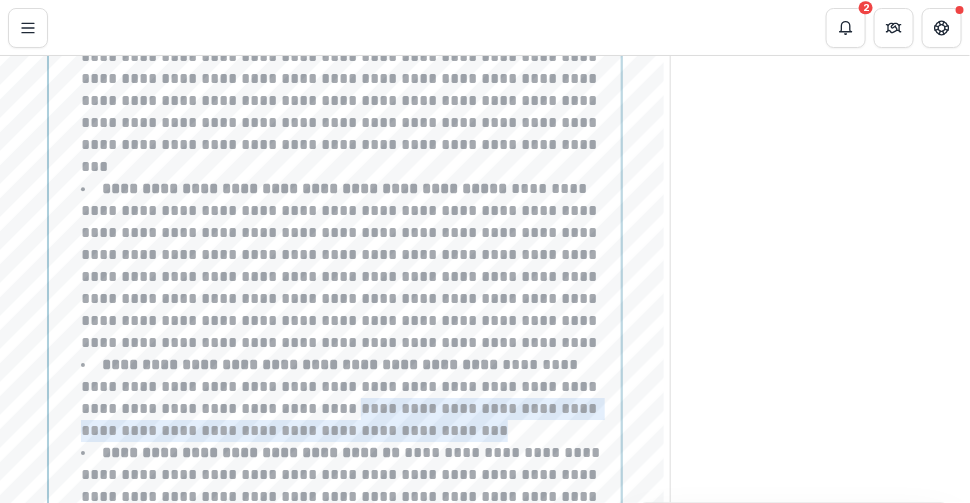 click on "**********" at bounding box center [347, 398] 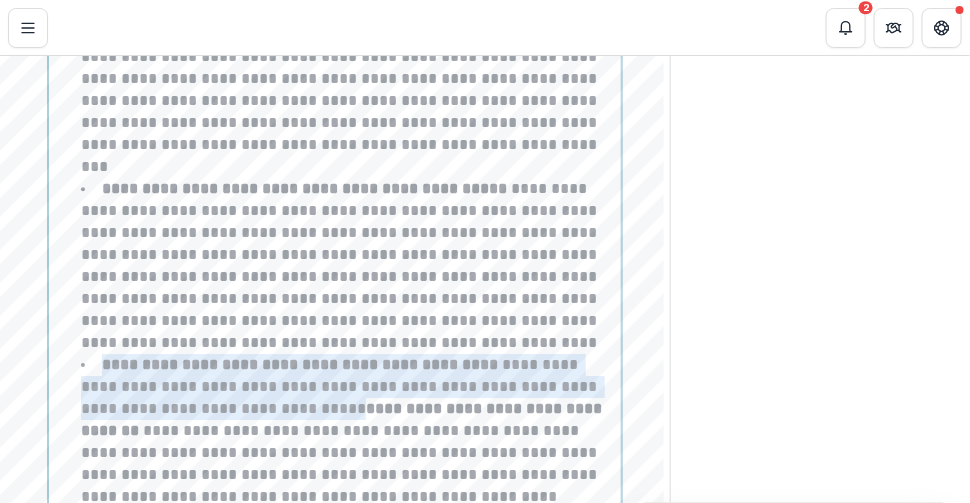 drag, startPoint x: 124, startPoint y: 339, endPoint x: 316, endPoint y: 380, distance: 196.32881 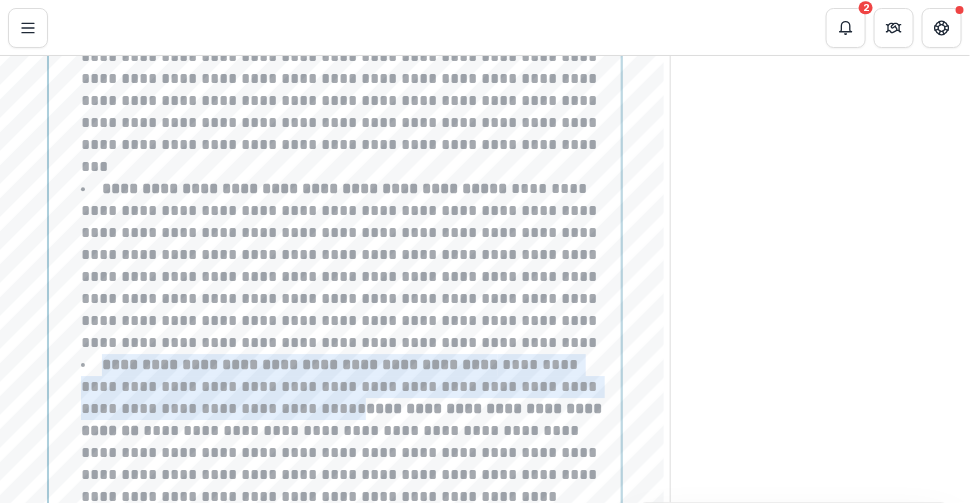 click on "**********" at bounding box center [347, 431] 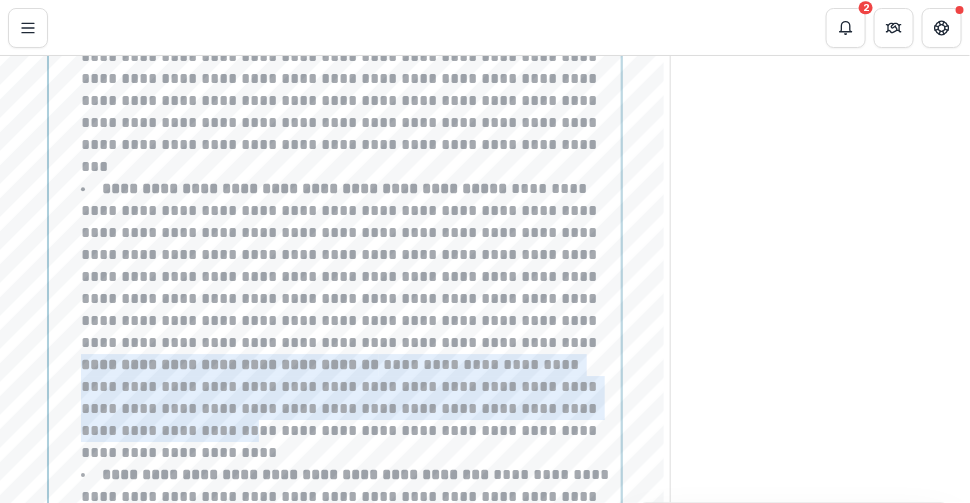 drag, startPoint x: 85, startPoint y: 333, endPoint x: 236, endPoint y: 408, distance: 168.60011 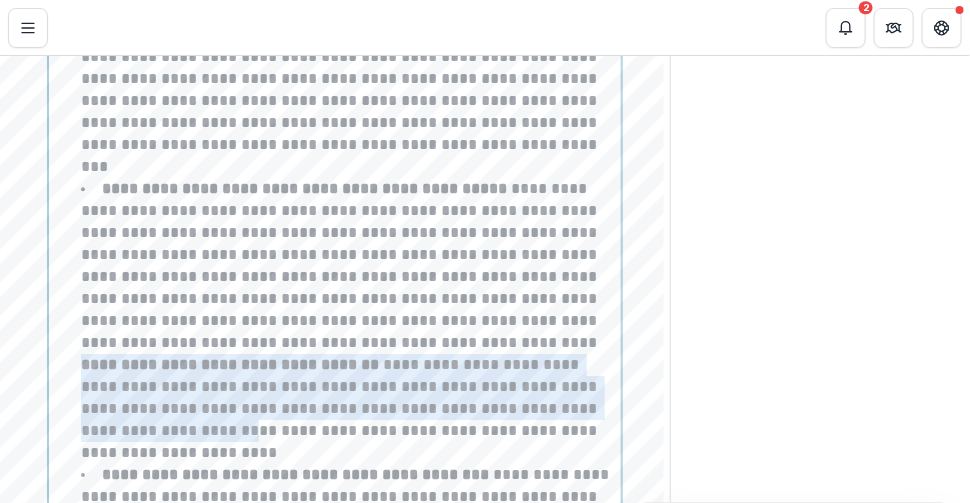 click on "**********" at bounding box center (347, 321) 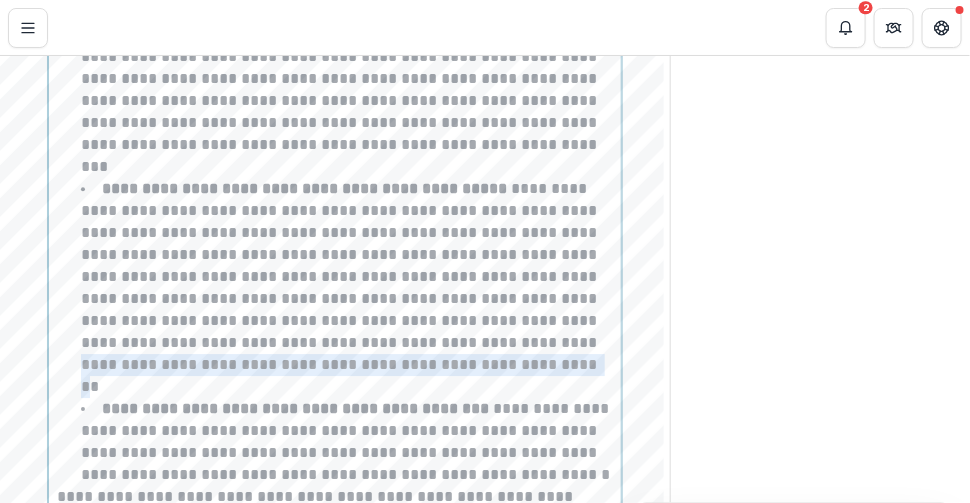 drag, startPoint x: 78, startPoint y: 335, endPoint x: 568, endPoint y: 334, distance: 490.001 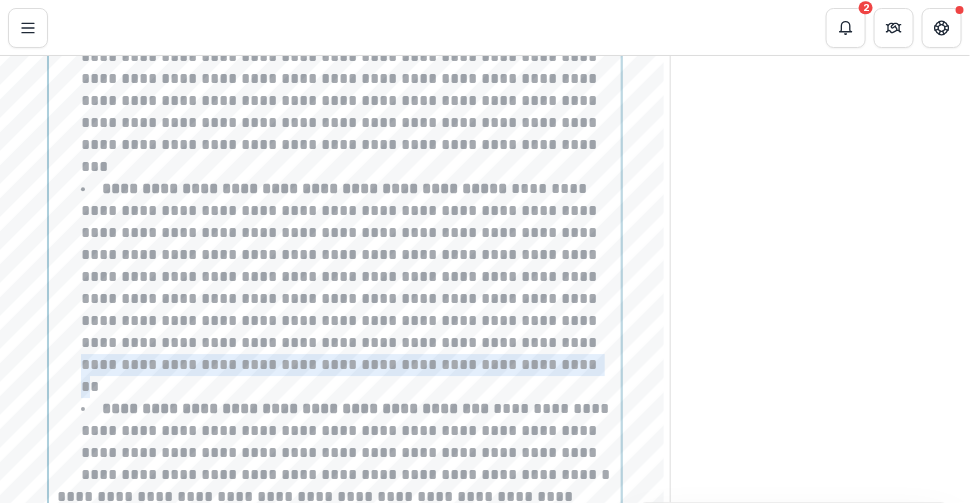click on "**********" at bounding box center (335, -130) 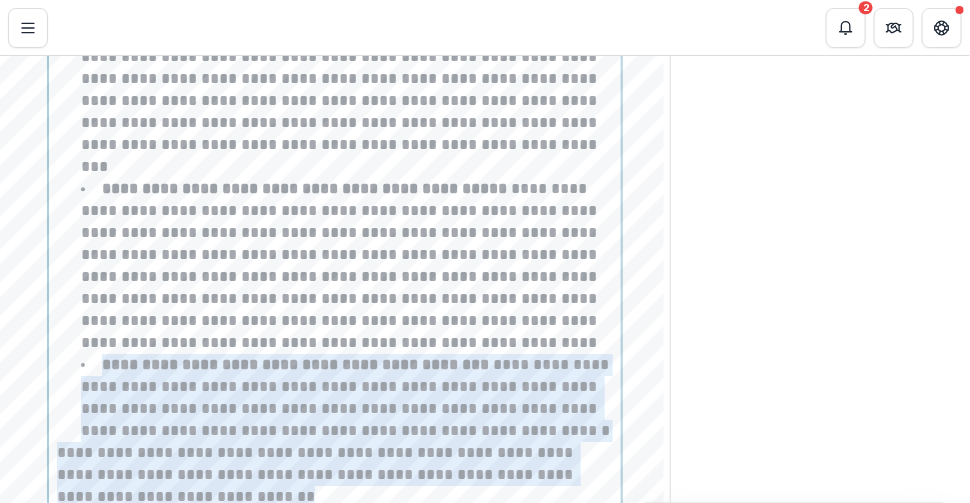 drag, startPoint x: 107, startPoint y: 335, endPoint x: 257, endPoint y: 480, distance: 208.62646 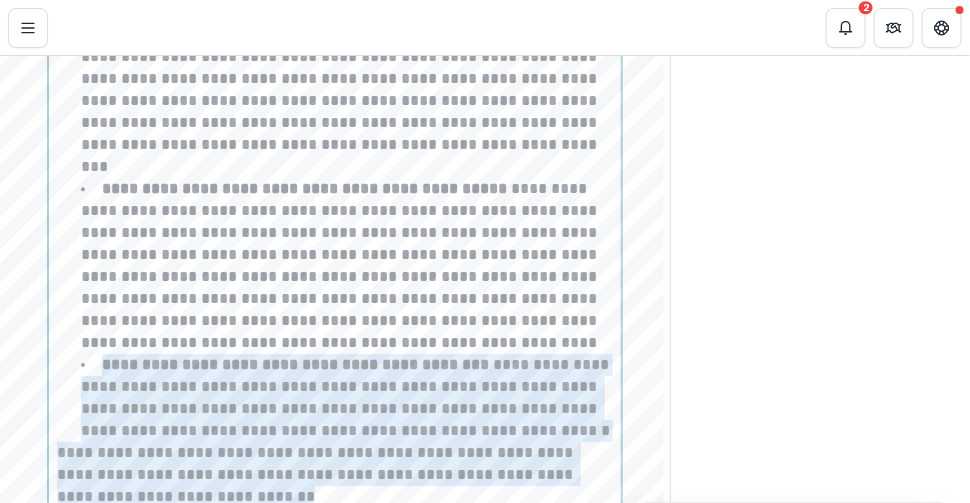 click on "**********" at bounding box center (335, -152) 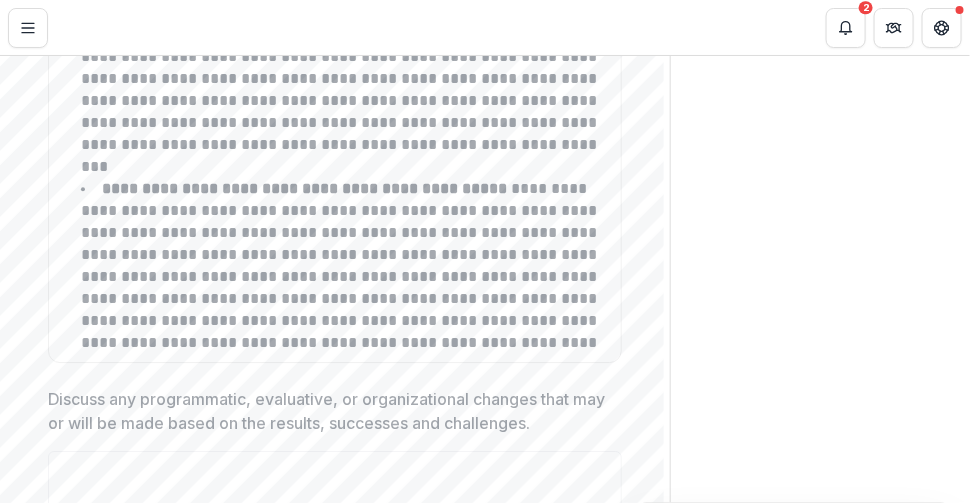 click on "**********" at bounding box center [335, -1835] 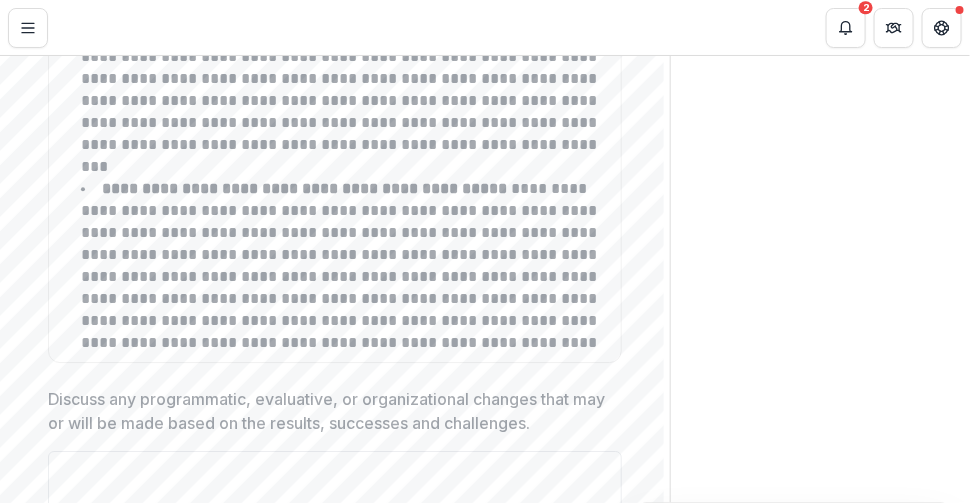 paste on "**********" 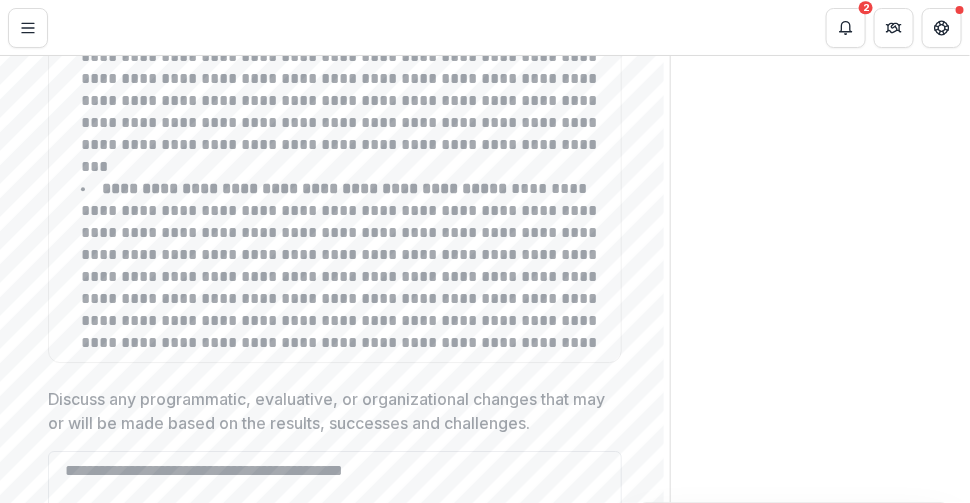 click on "**********" at bounding box center (335, 491) 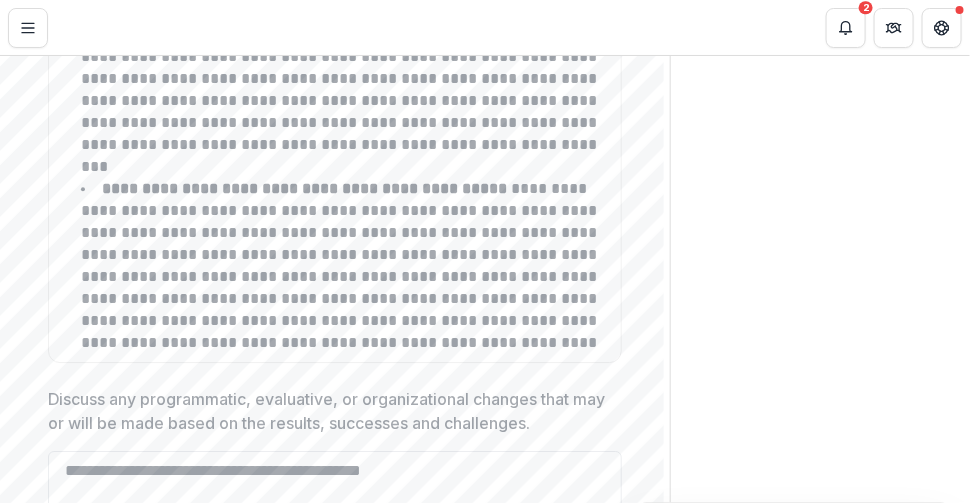 click on "**********" at bounding box center (335, 491) 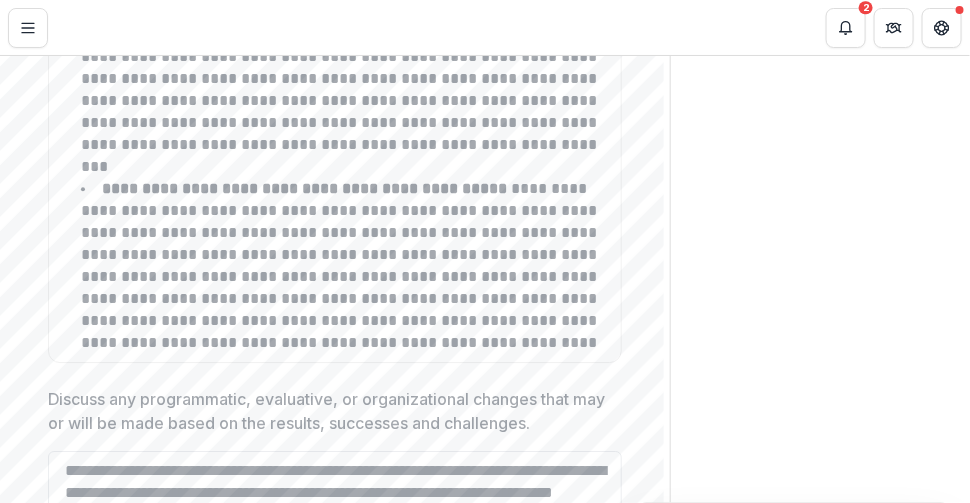 scroll, scrollTop: 15, scrollLeft: 0, axis: vertical 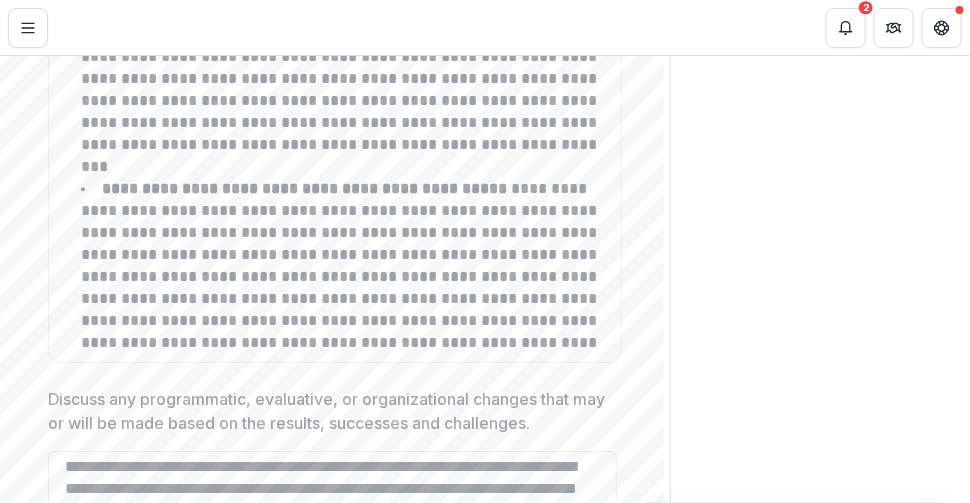 paste on "**********" 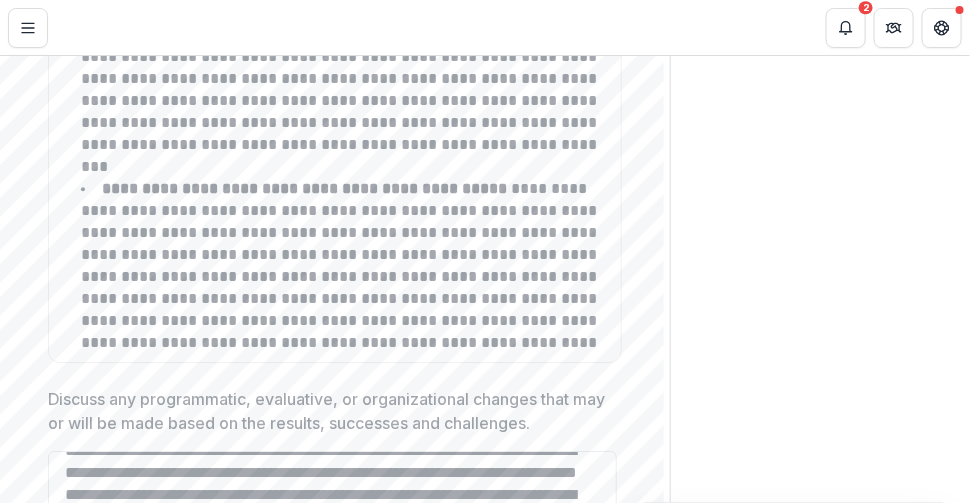 scroll, scrollTop: 0, scrollLeft: 0, axis: both 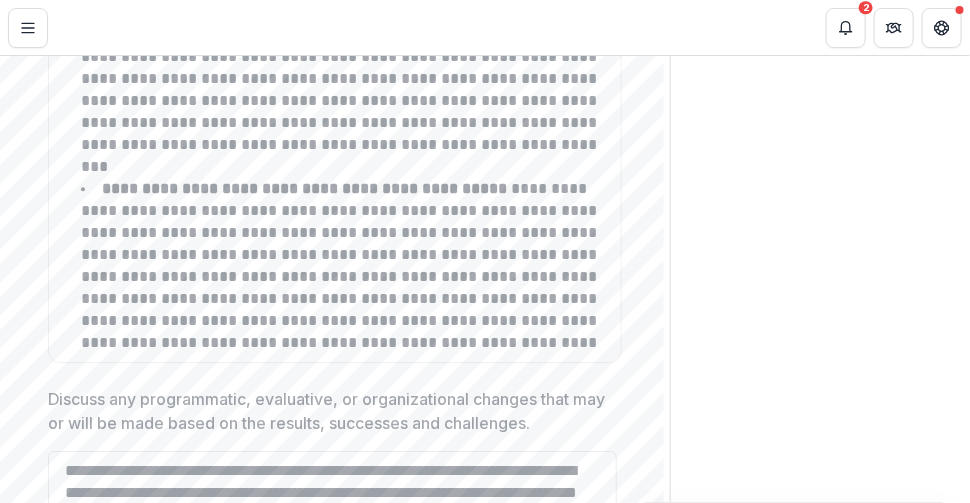 drag, startPoint x: 593, startPoint y: 448, endPoint x: 579, endPoint y: 455, distance: 15.652476 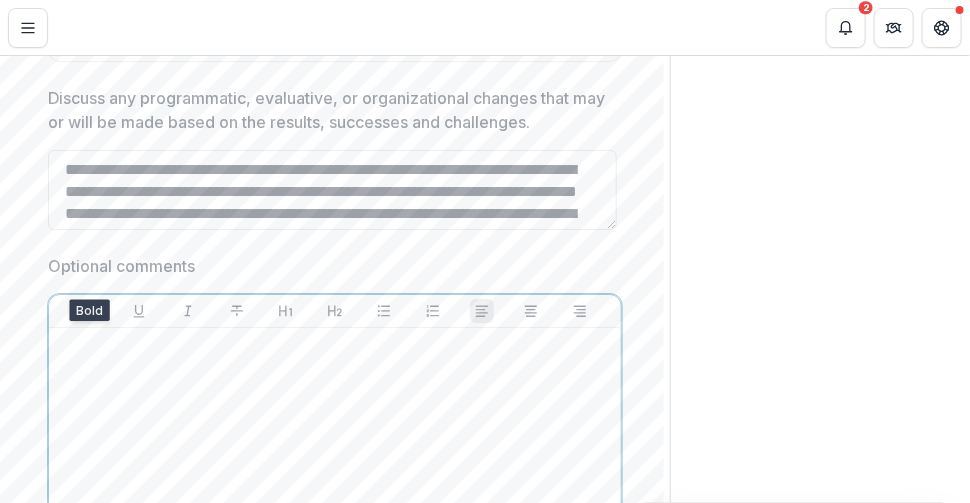 type 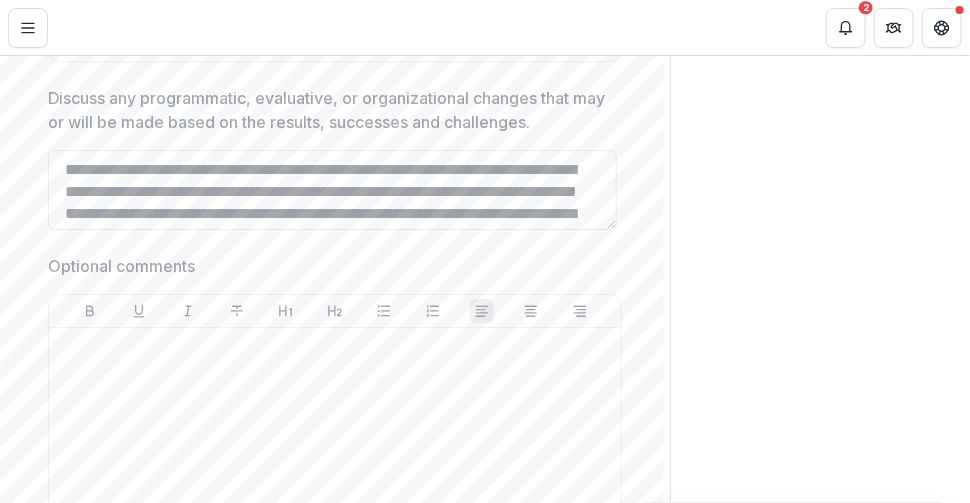 click on "**********" at bounding box center [332, 190] 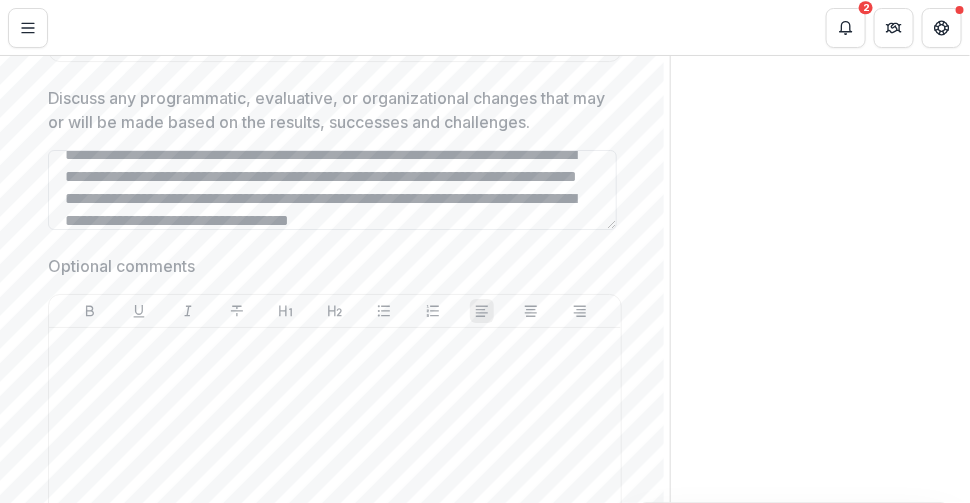 scroll, scrollTop: 37, scrollLeft: 0, axis: vertical 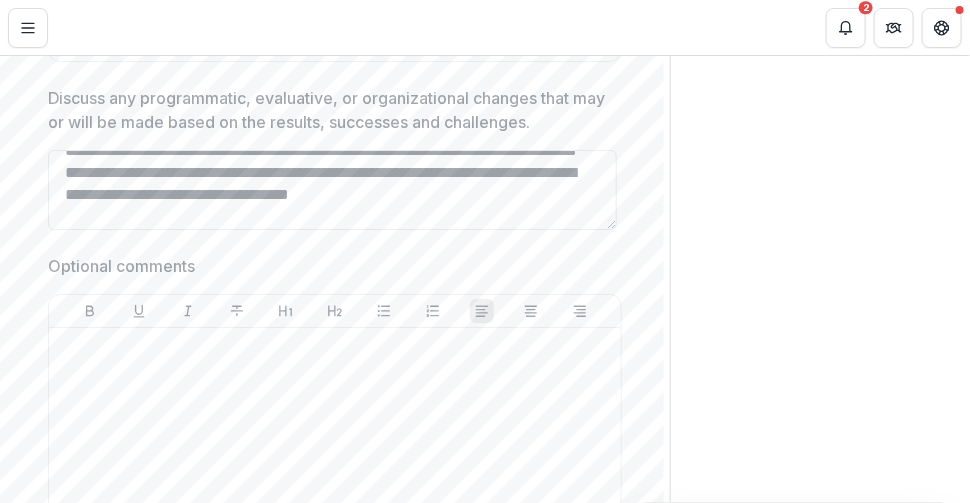 drag, startPoint x: 534, startPoint y: 167, endPoint x: 222, endPoint y: 158, distance: 312.1298 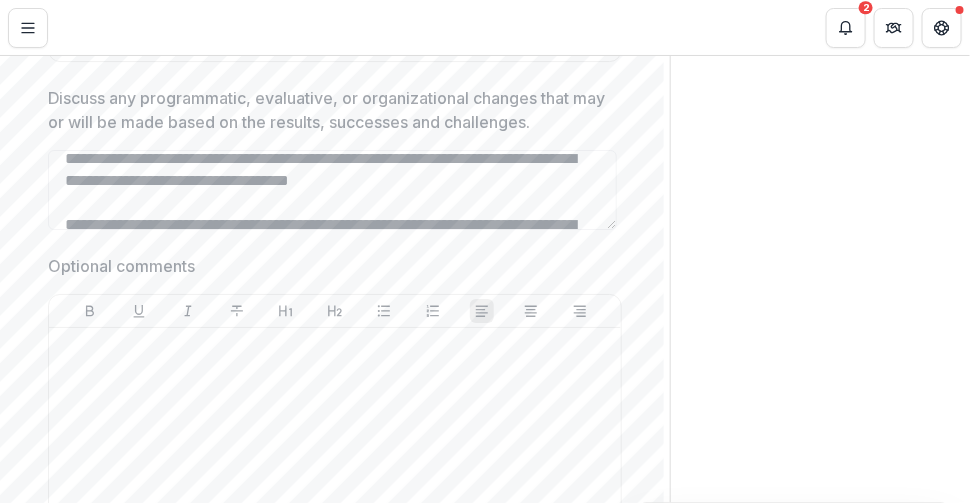scroll, scrollTop: 0, scrollLeft: 0, axis: both 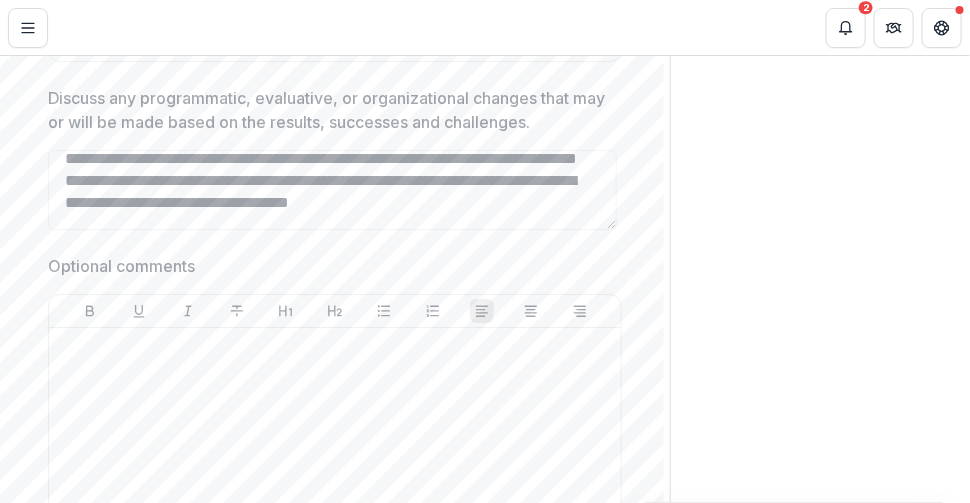 drag, startPoint x: 123, startPoint y: 183, endPoint x: 27, endPoint y: 134, distance: 107.78219 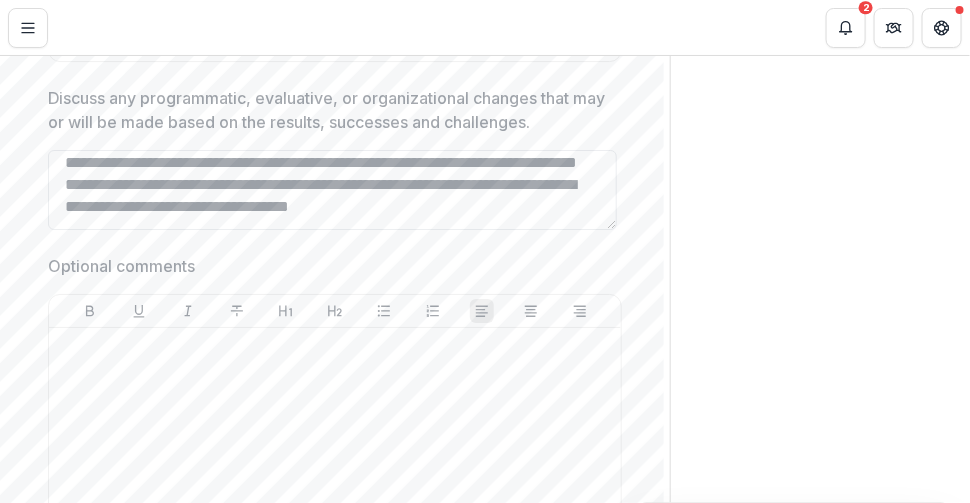 click on "**********" at bounding box center (332, 190) 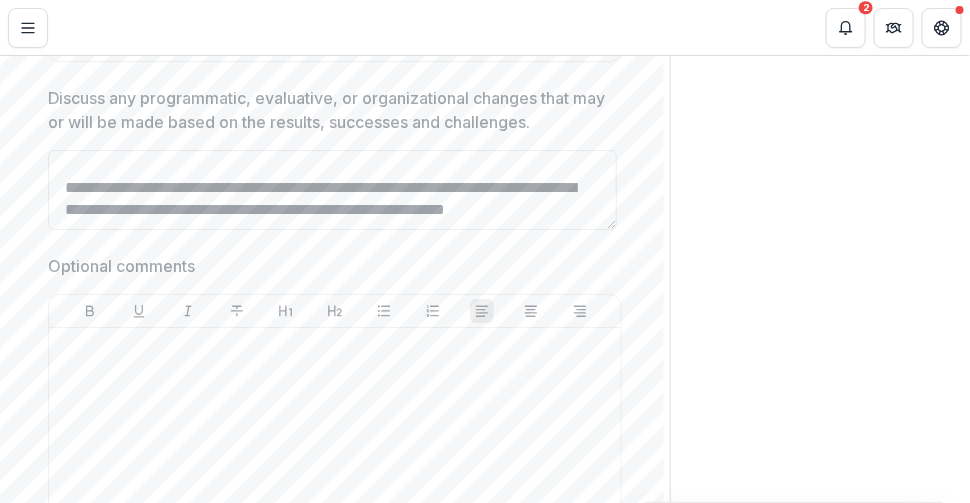 scroll, scrollTop: 134, scrollLeft: 0, axis: vertical 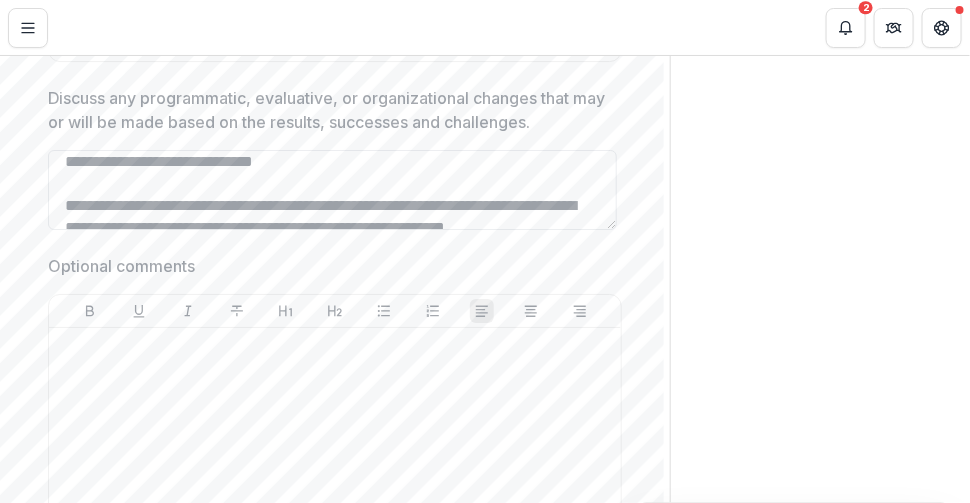 click on "**********" at bounding box center (332, 190) 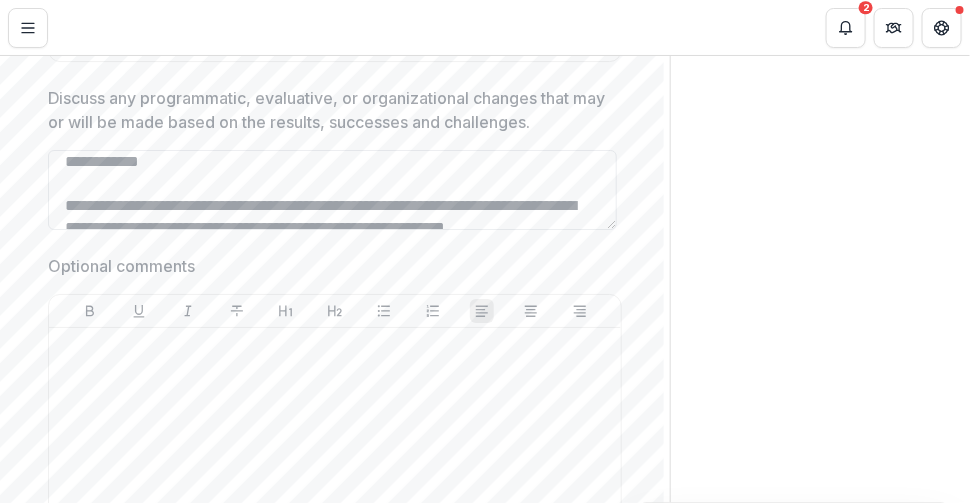 click on "**********" at bounding box center [332, 190] 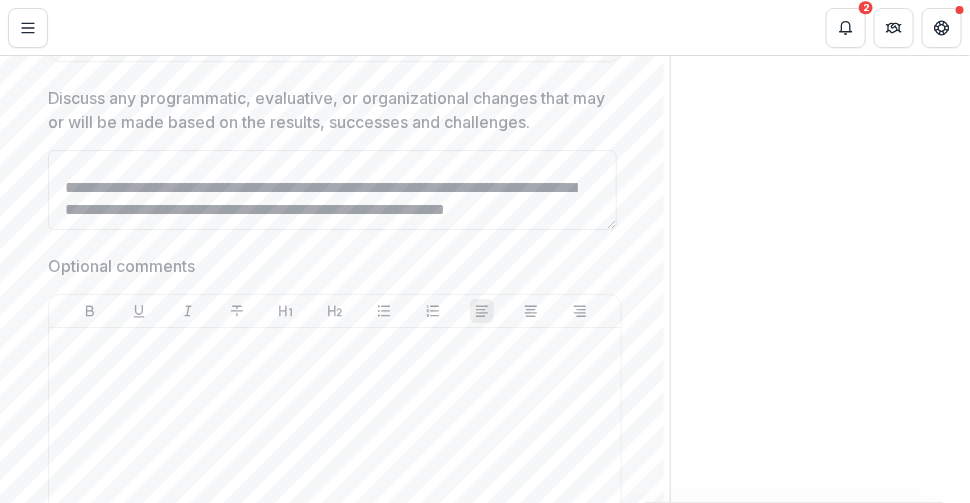 scroll, scrollTop: 125, scrollLeft: 0, axis: vertical 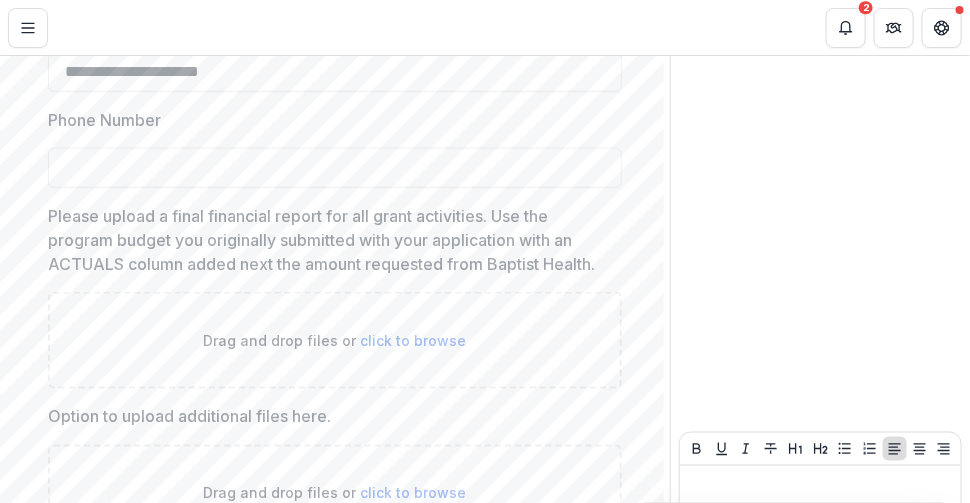 type on "**********" 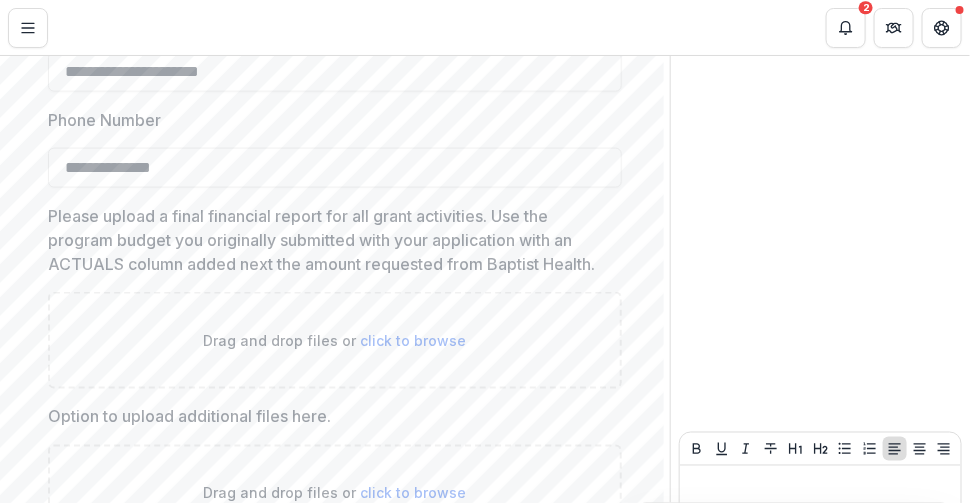 type on "**********" 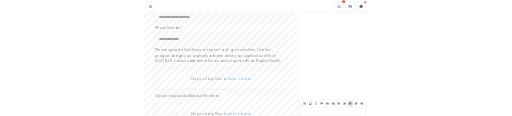 scroll, scrollTop: 36360, scrollLeft: 0, axis: vertical 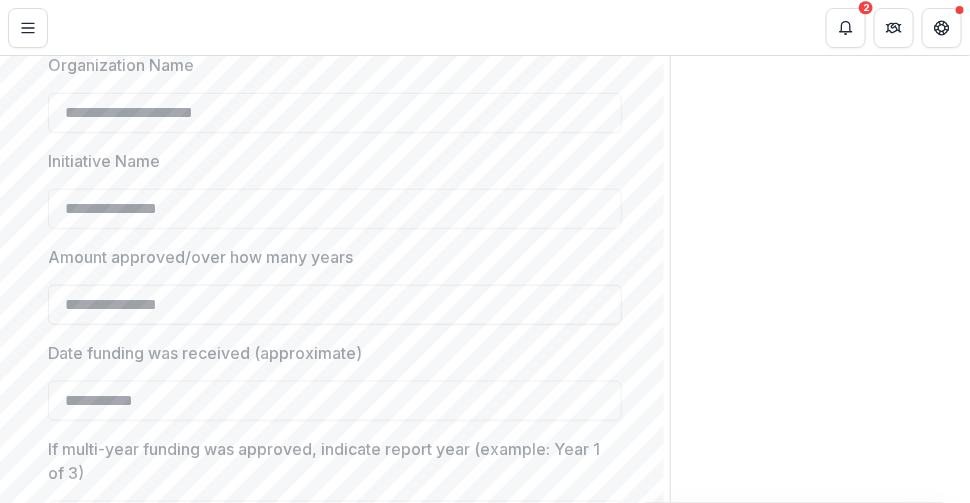 click on "**********" at bounding box center (335, 305) 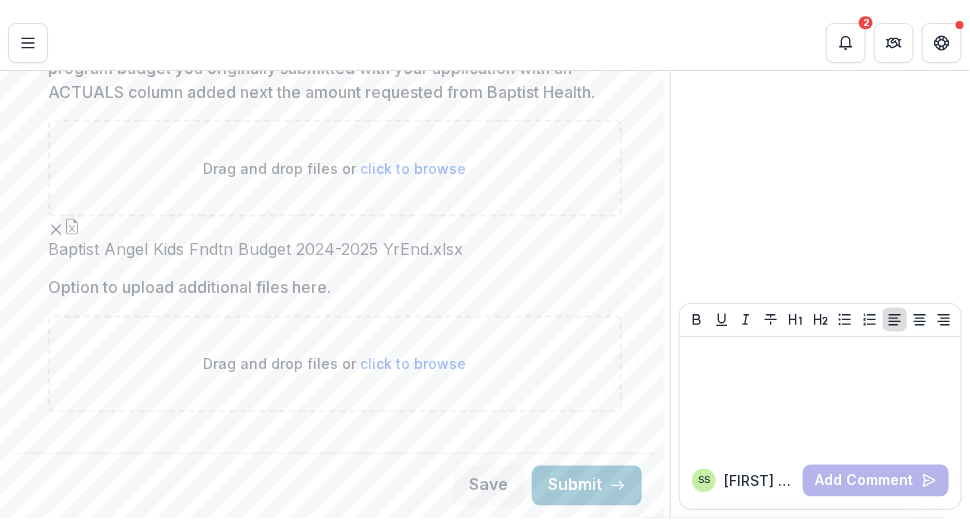 scroll, scrollTop: 6958, scrollLeft: 0, axis: vertical 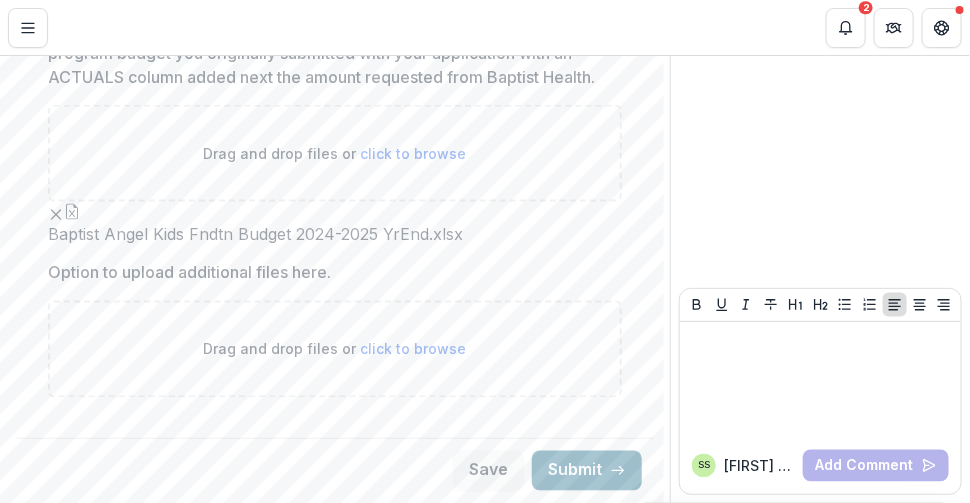 click on "Submit" at bounding box center (587, 471) 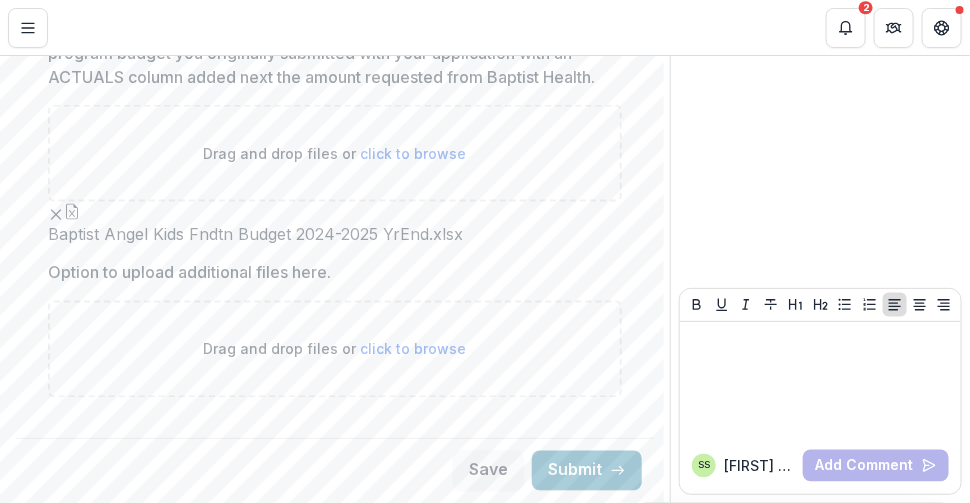 click on "Confirm" at bounding box center [82, 563] 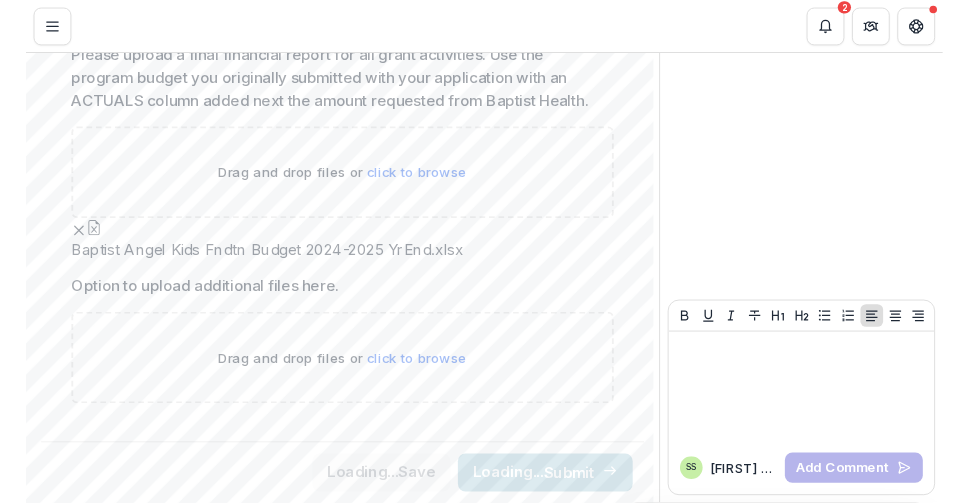 scroll, scrollTop: 6958, scrollLeft: 0, axis: vertical 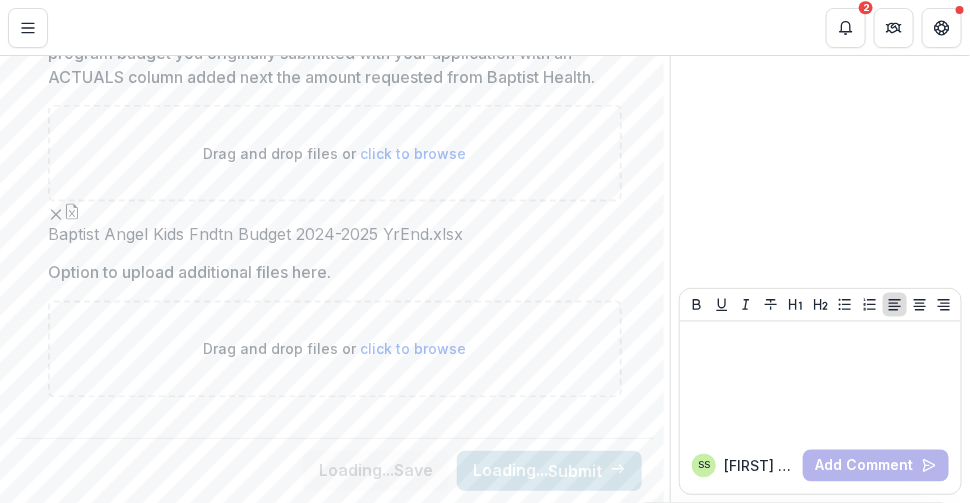 click on "Cancel" at bounding box center (26, 587) 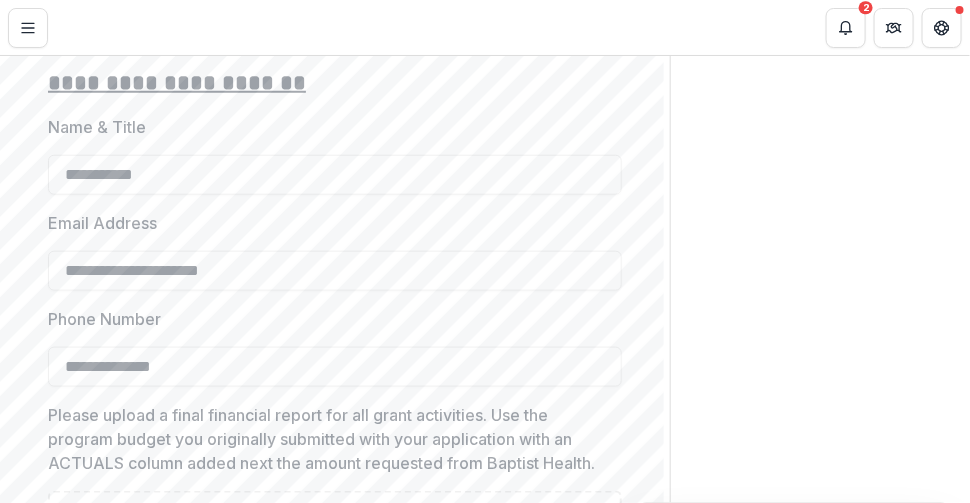 scroll, scrollTop: 6958, scrollLeft: 0, axis: vertical 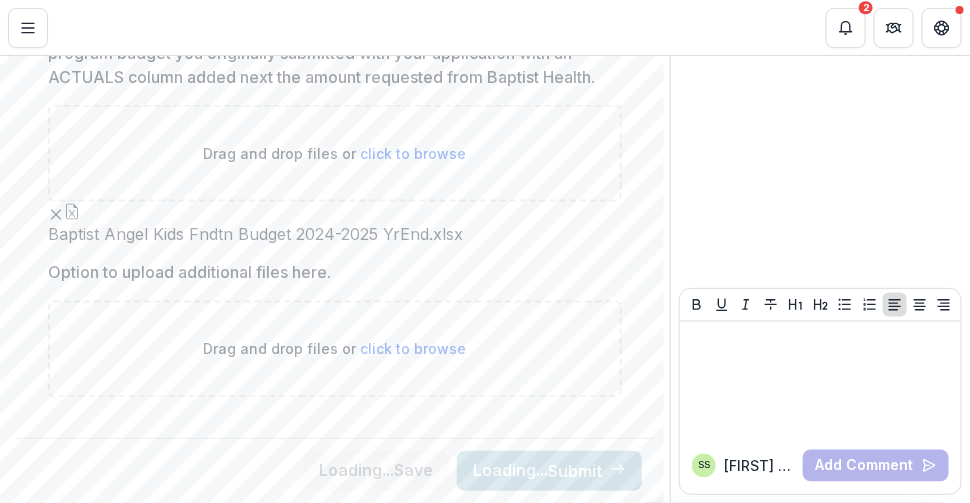 click on "Baptist  Angel Kids Fndtn Budget 2024-2025 YrEnd.xlsx" at bounding box center (335, 223) 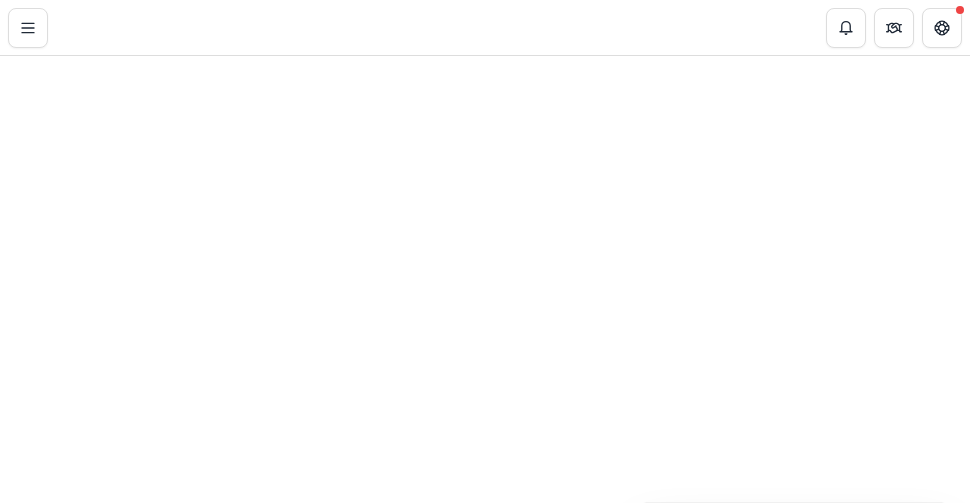 scroll, scrollTop: 0, scrollLeft: 0, axis: both 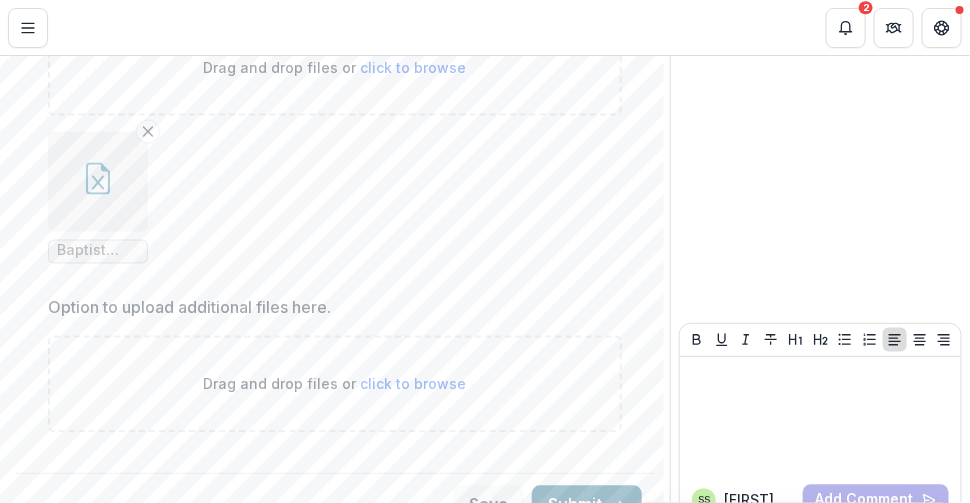 click on "Submit" at bounding box center (587, 506) 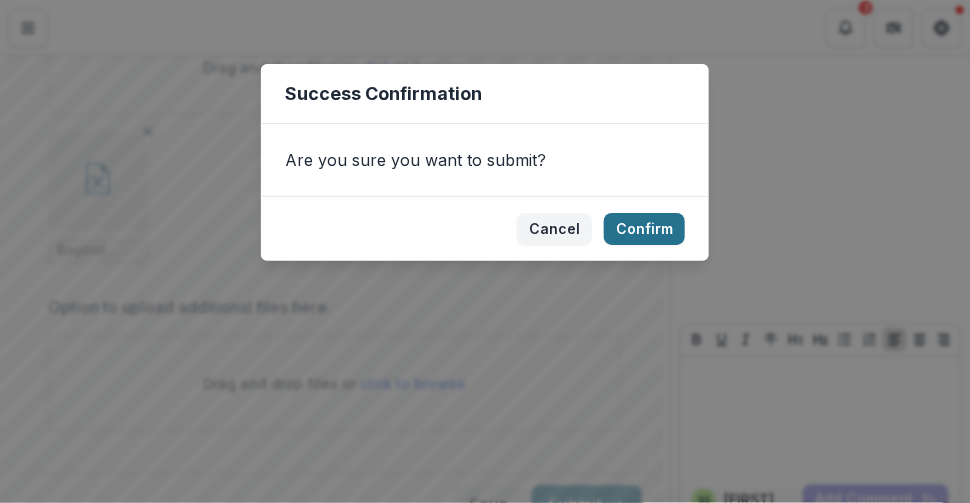click on "Confirm" at bounding box center [644, 229] 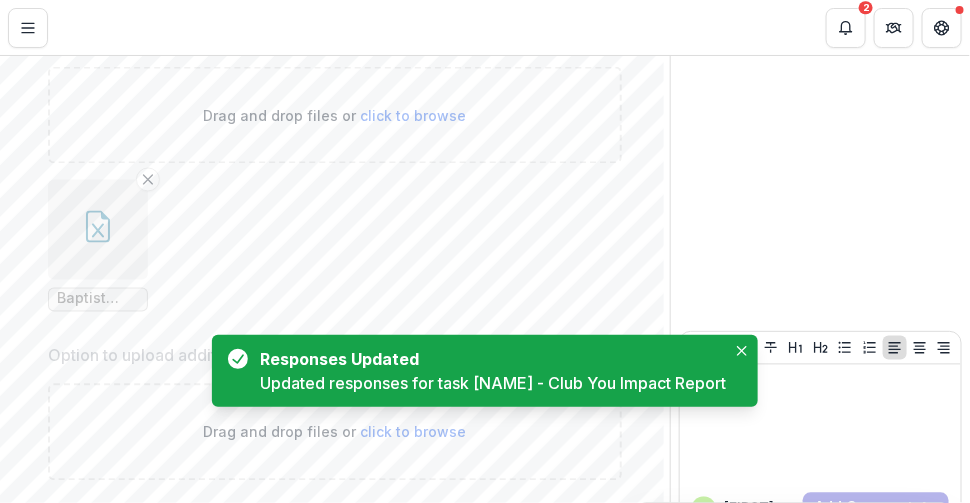 scroll, scrollTop: 6965, scrollLeft: 0, axis: vertical 